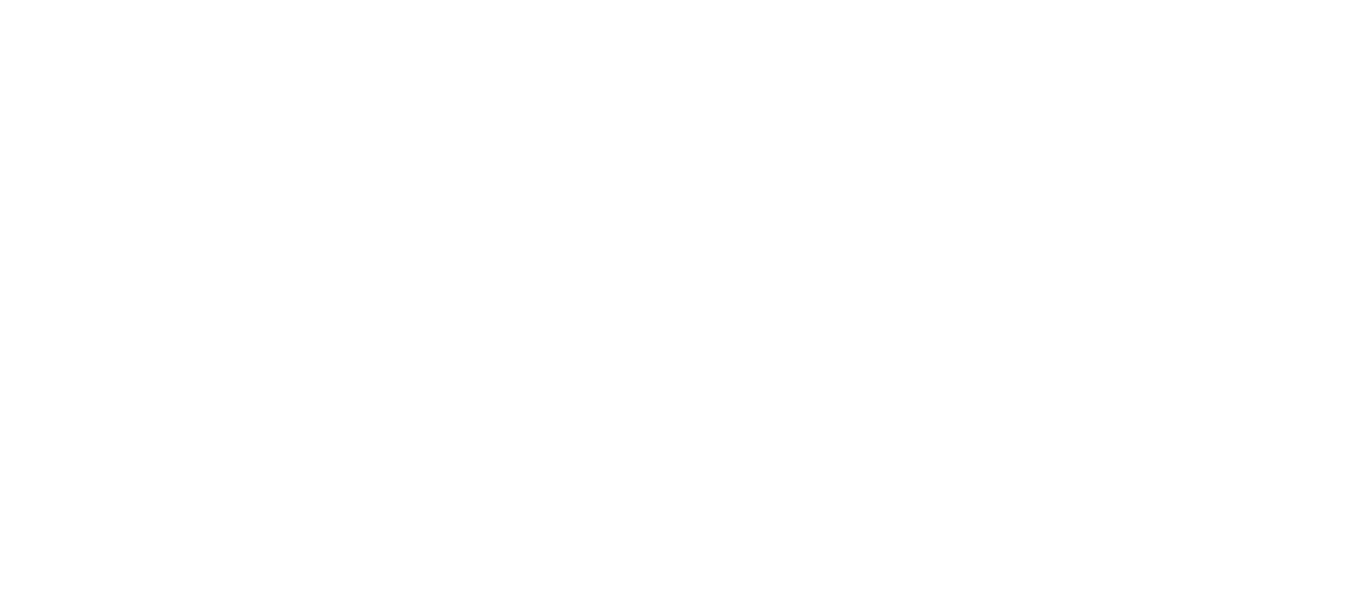 scroll, scrollTop: 0, scrollLeft: 0, axis: both 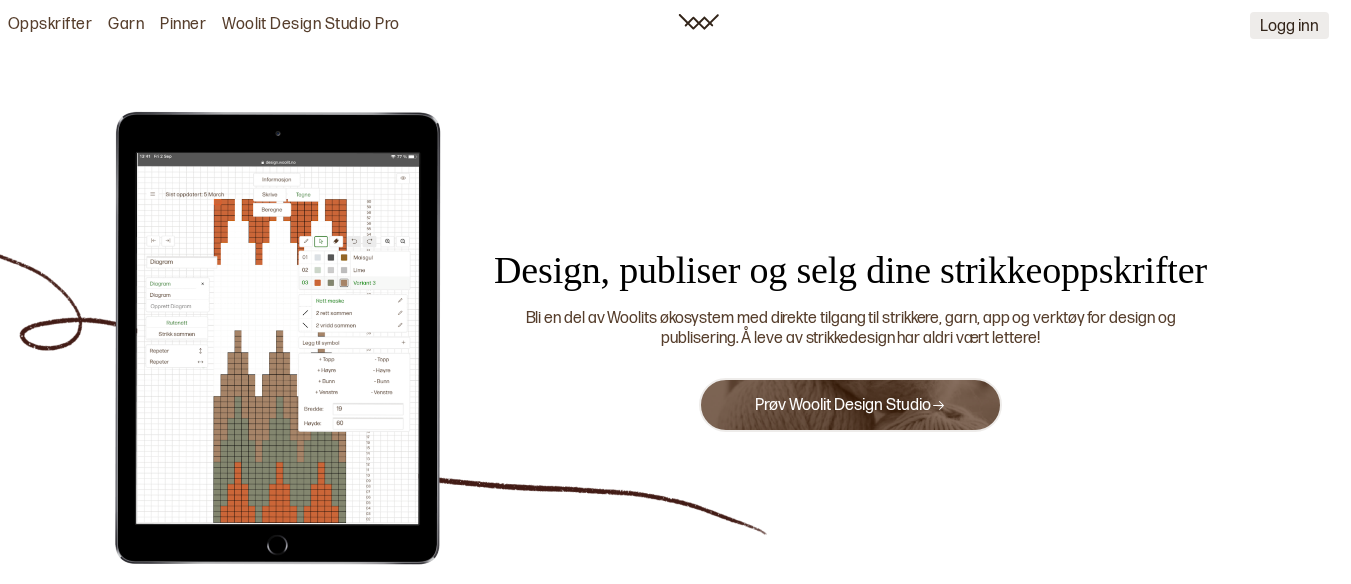 click on "Logg inn" at bounding box center [1289, 25] 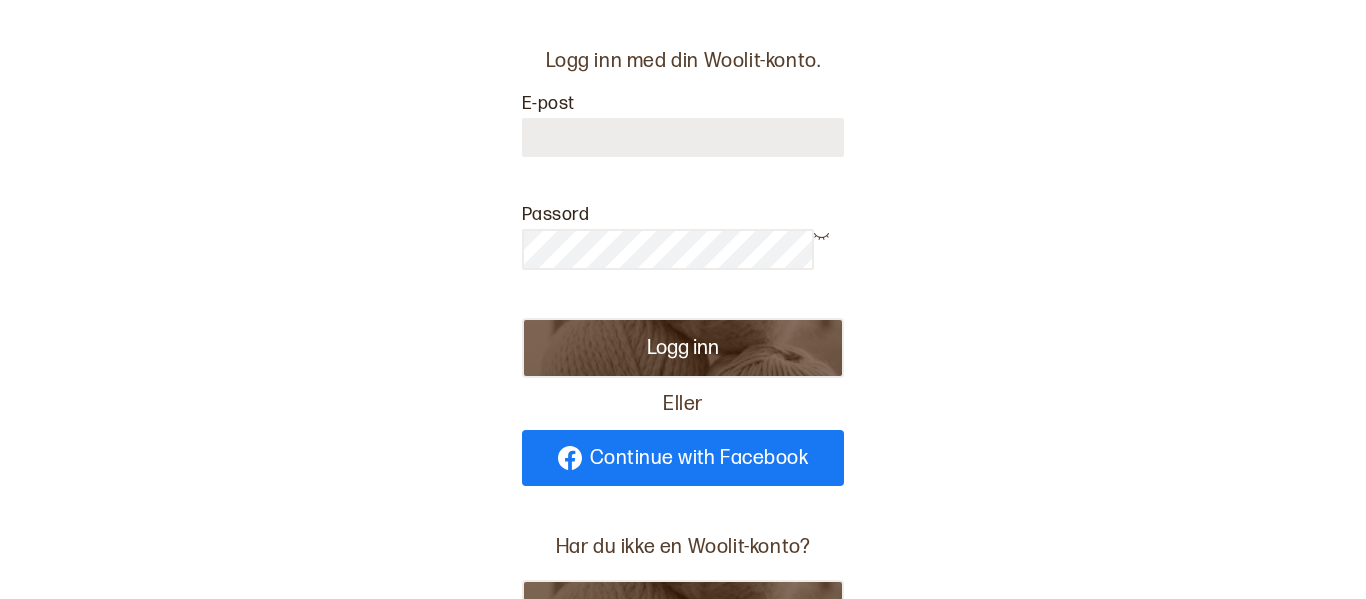 type on "**********" 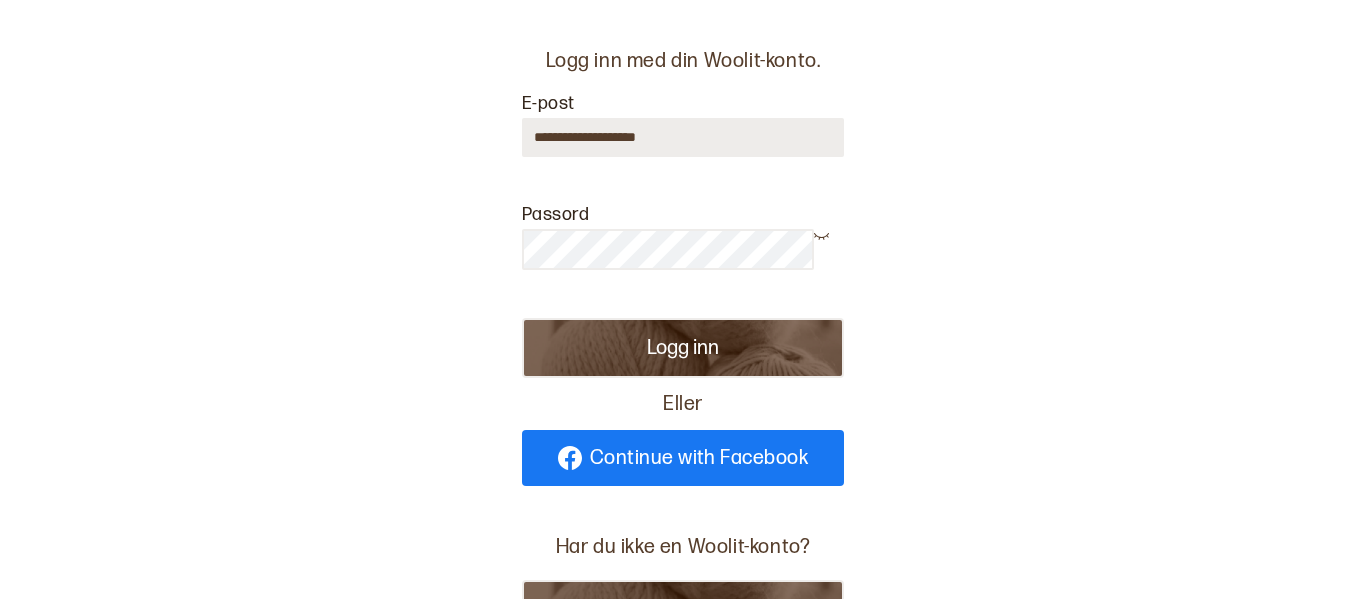 click on "Logg inn" at bounding box center (683, 348) 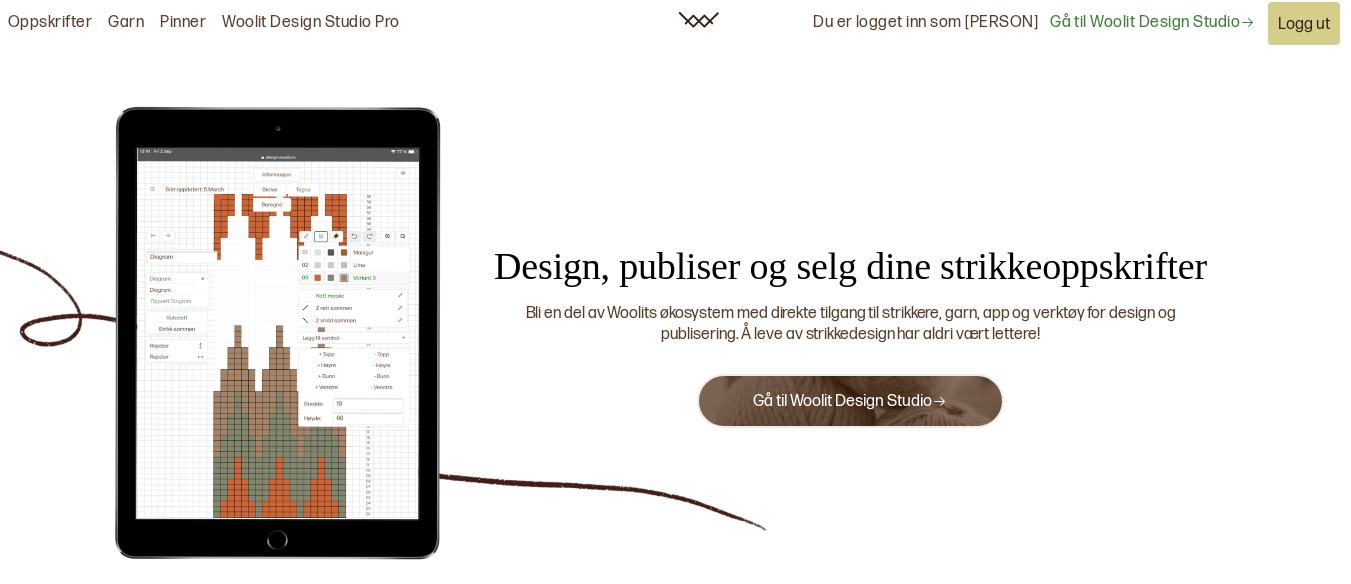 click on "Gå til Woolit Design Studio" at bounding box center [850, 401] 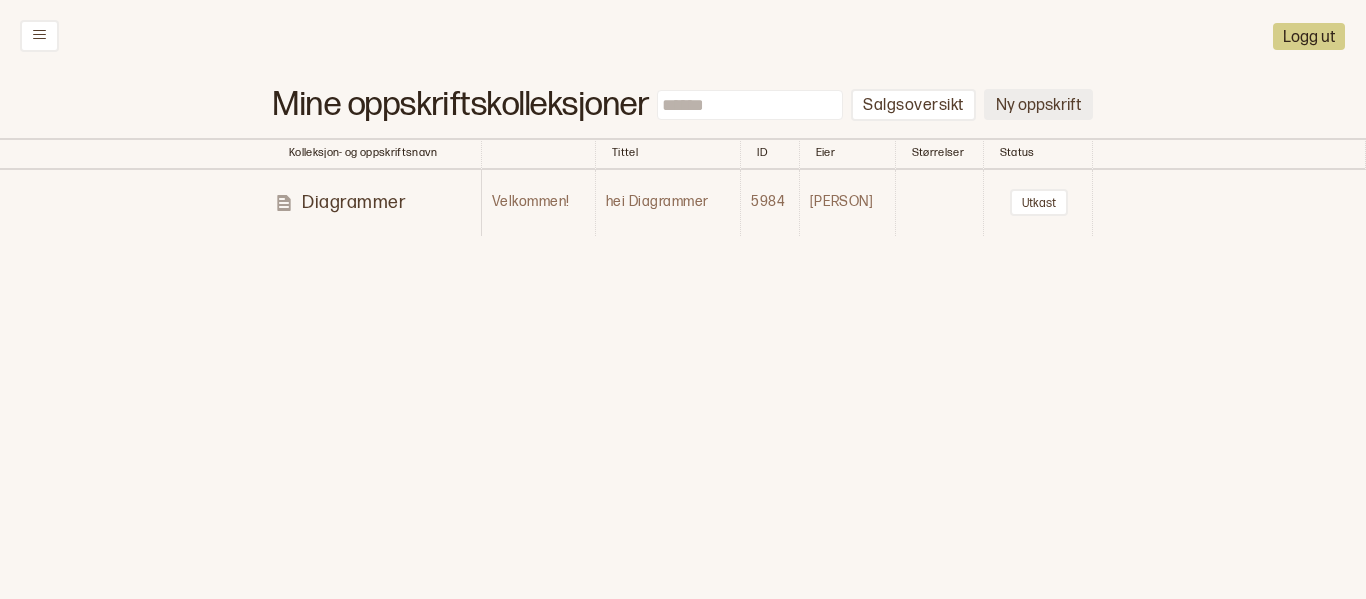 click on "Ny oppskrift" at bounding box center (1038, 104) 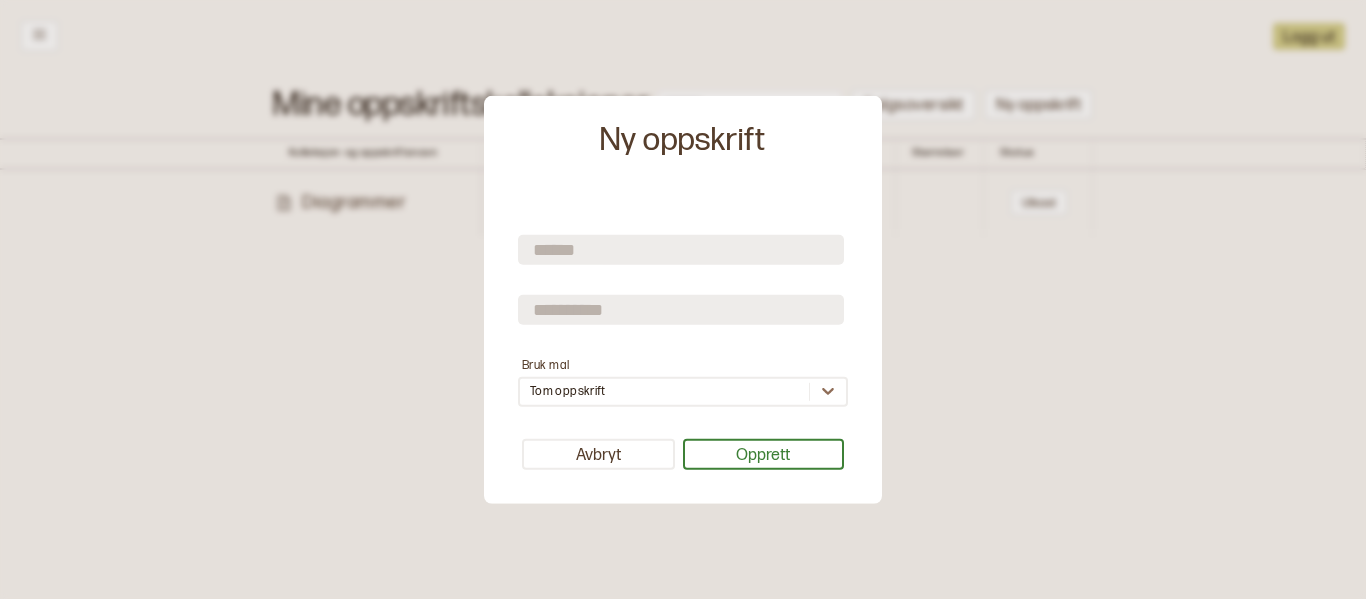 click at bounding box center [681, 250] 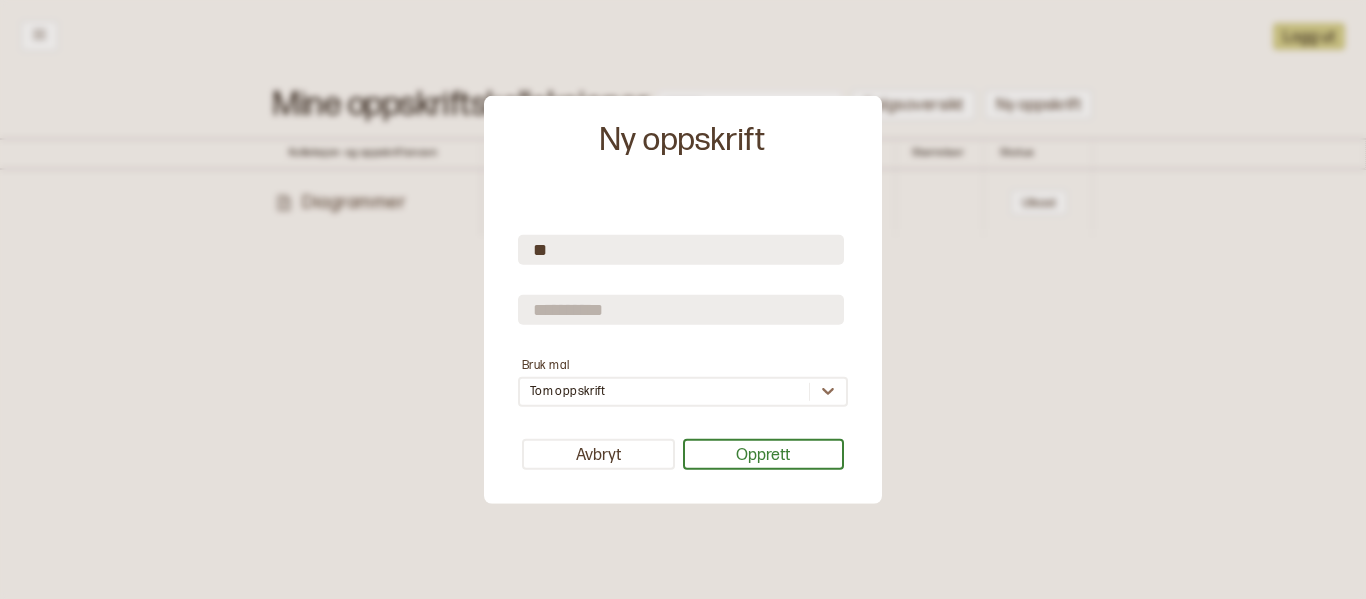 type on "*" 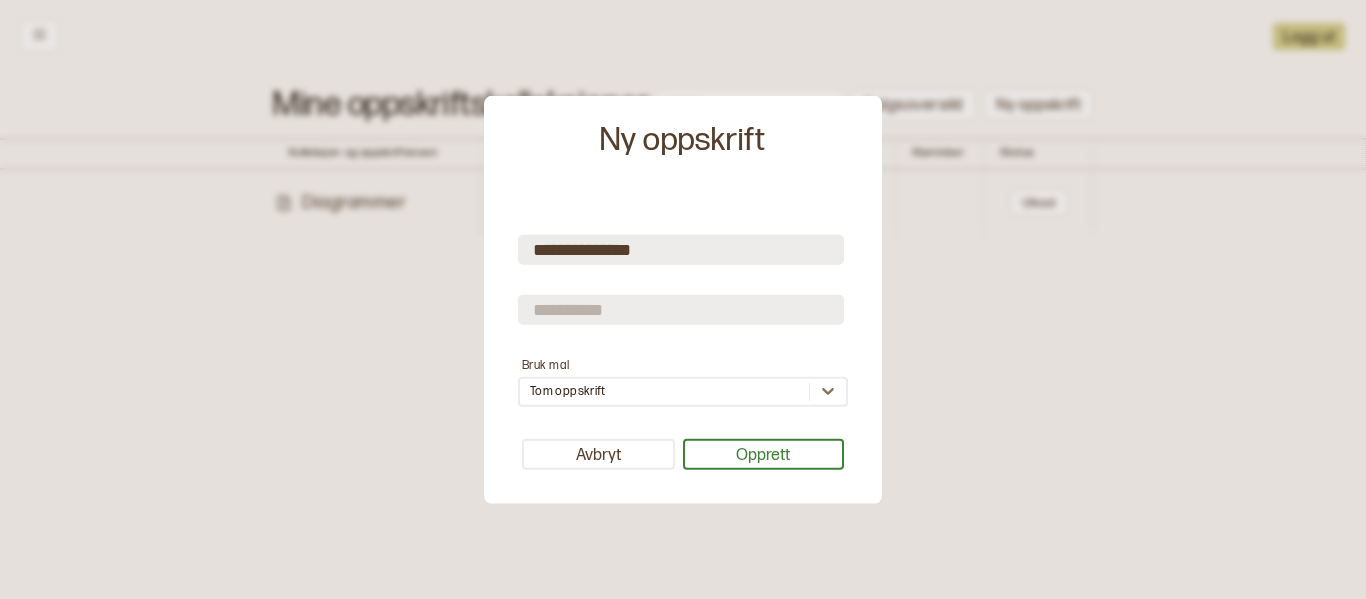 type on "**********" 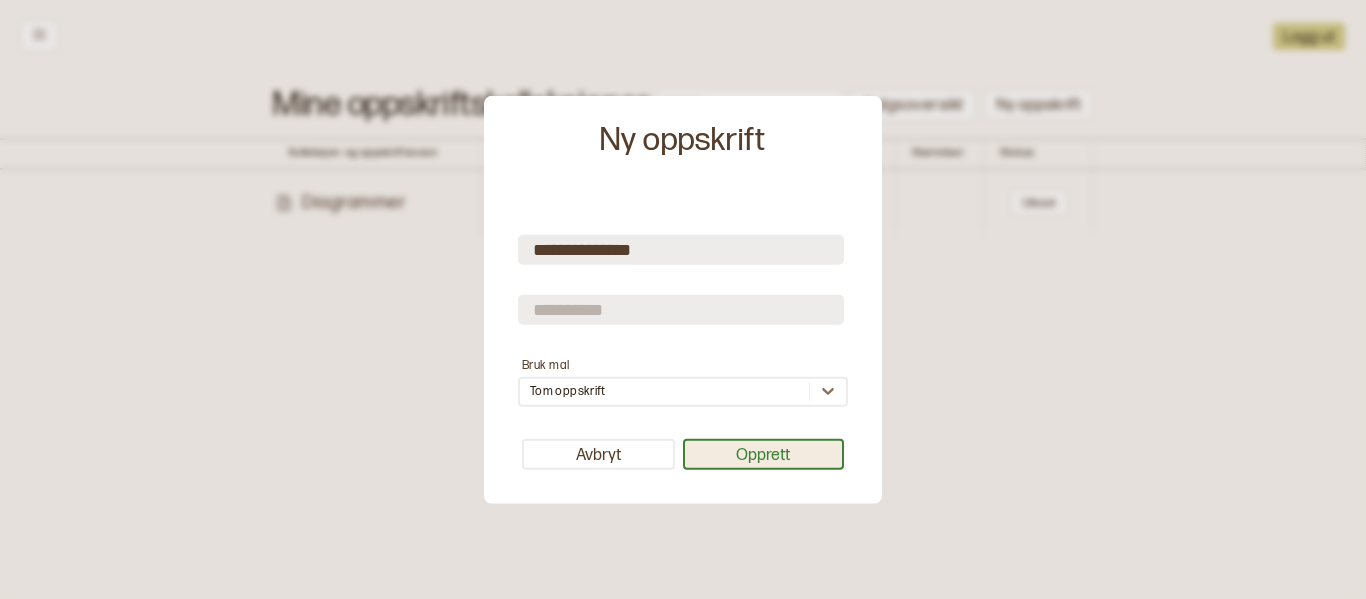 click on "Opprett" at bounding box center [764, 454] 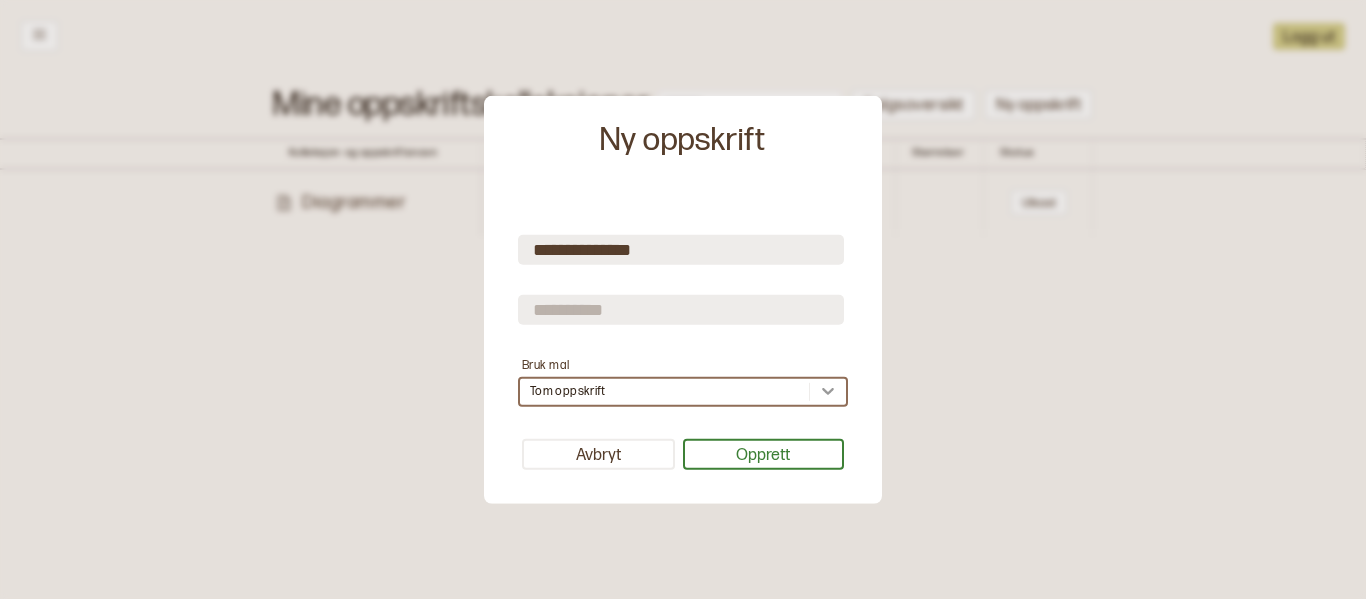 scroll, scrollTop: 1, scrollLeft: 0, axis: vertical 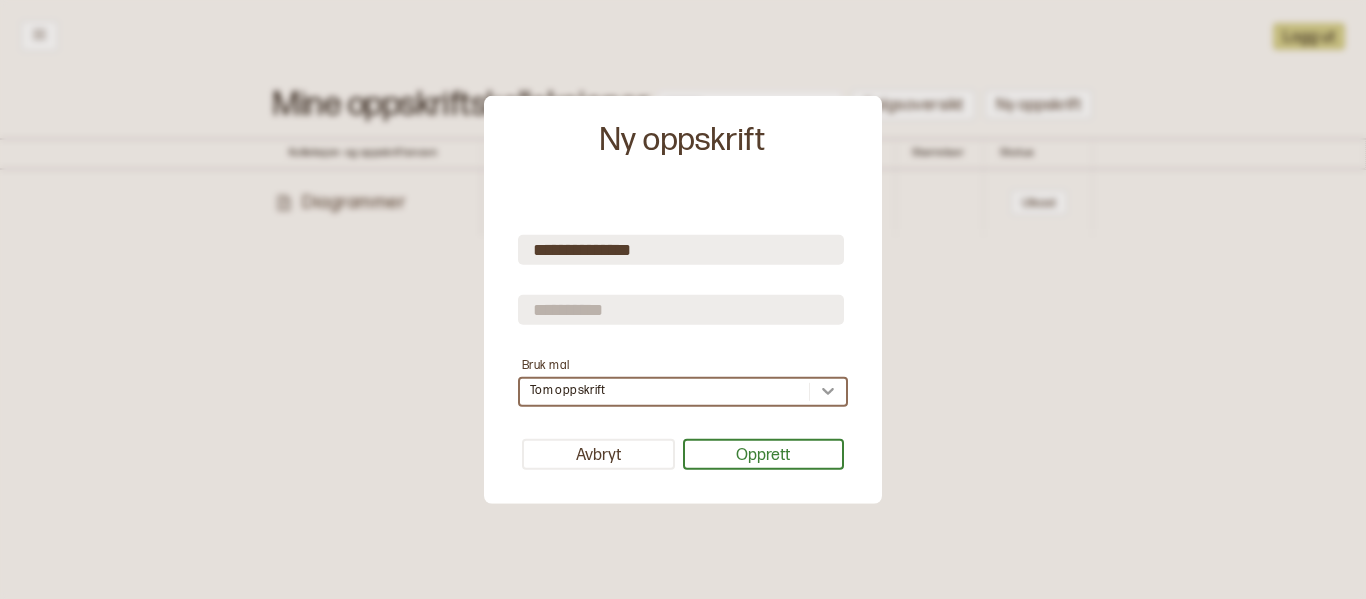 click 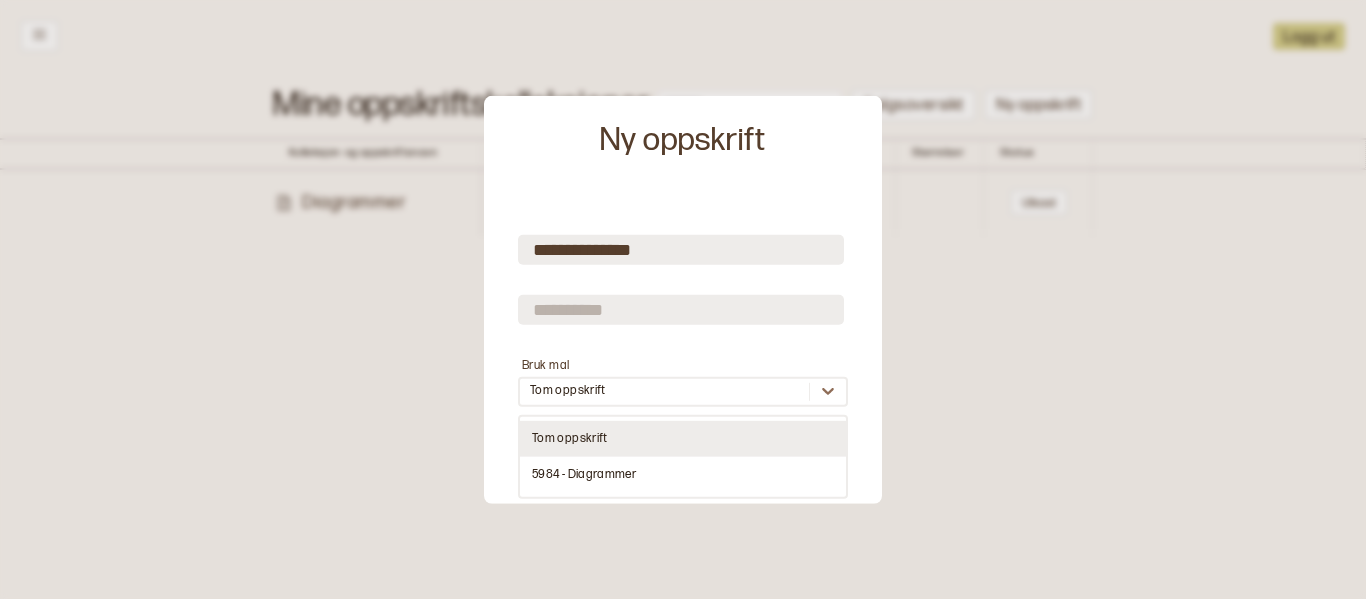 click on "Tom oppskrift" at bounding box center (683, 439) 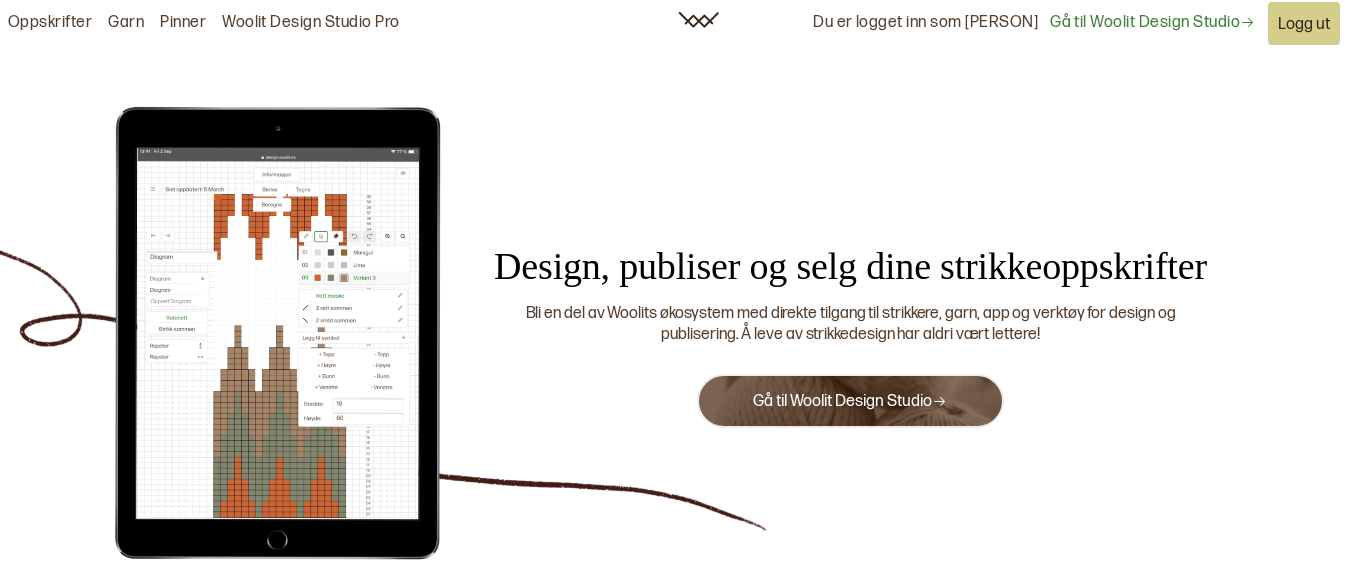 click on "Gå til Woolit Design Studio" at bounding box center (850, 401) 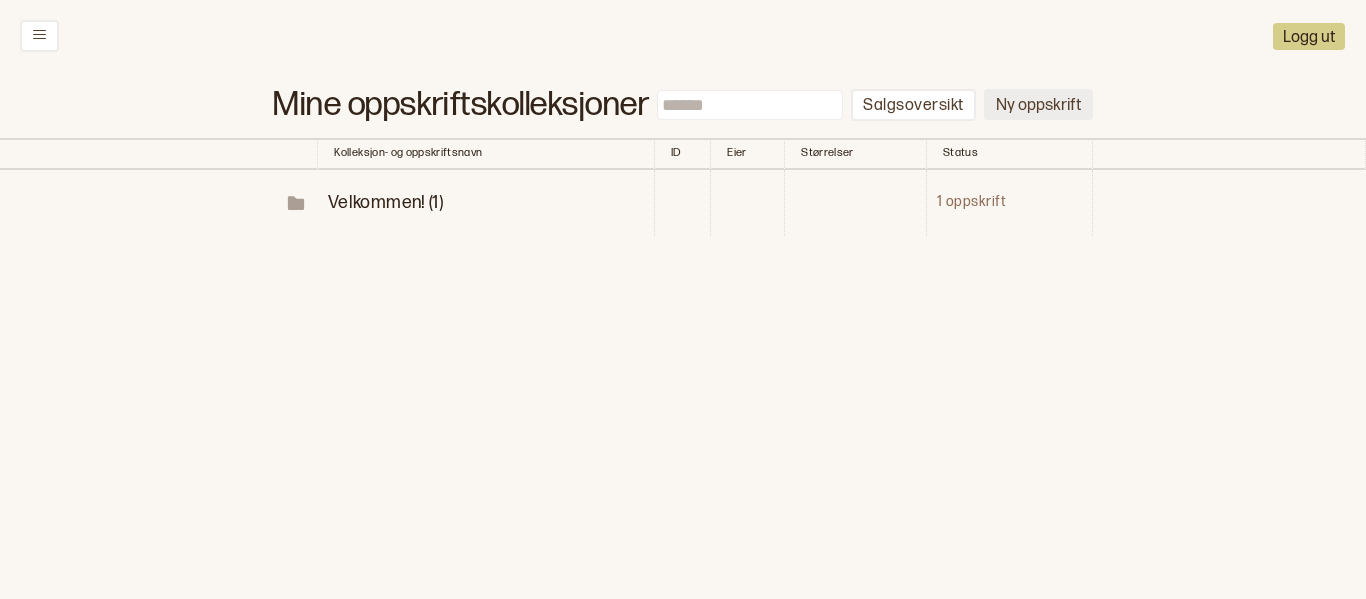 click on "Ny oppskrift" at bounding box center [1038, 104] 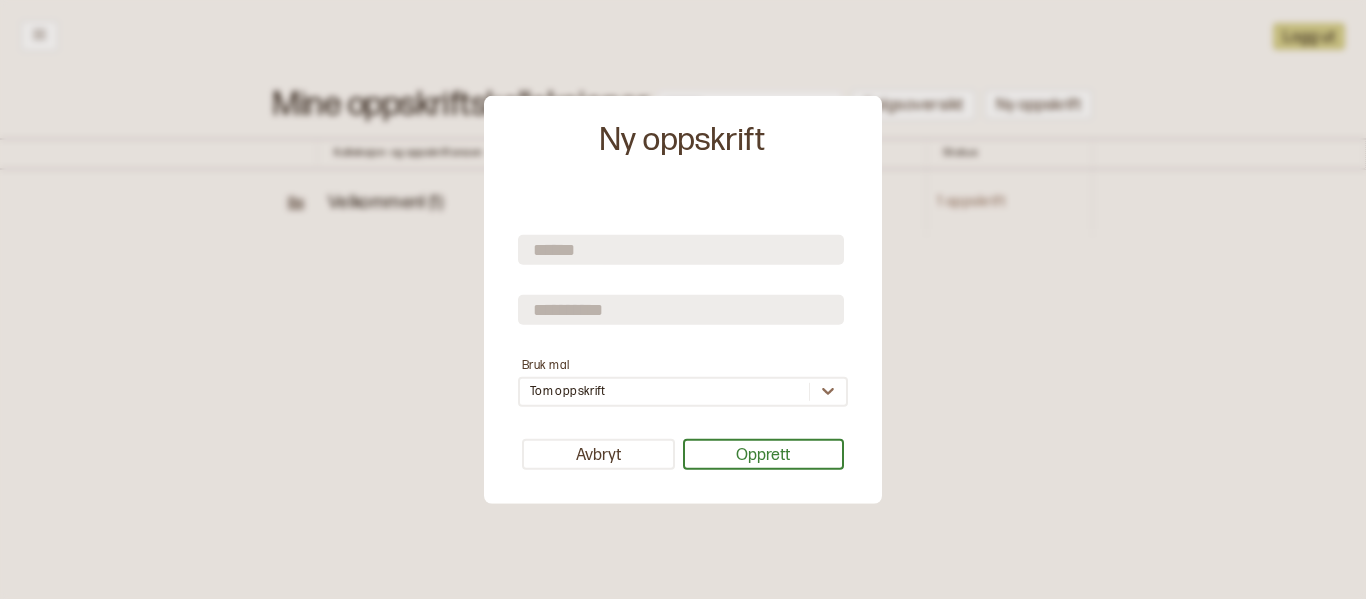 click at bounding box center (681, 250) 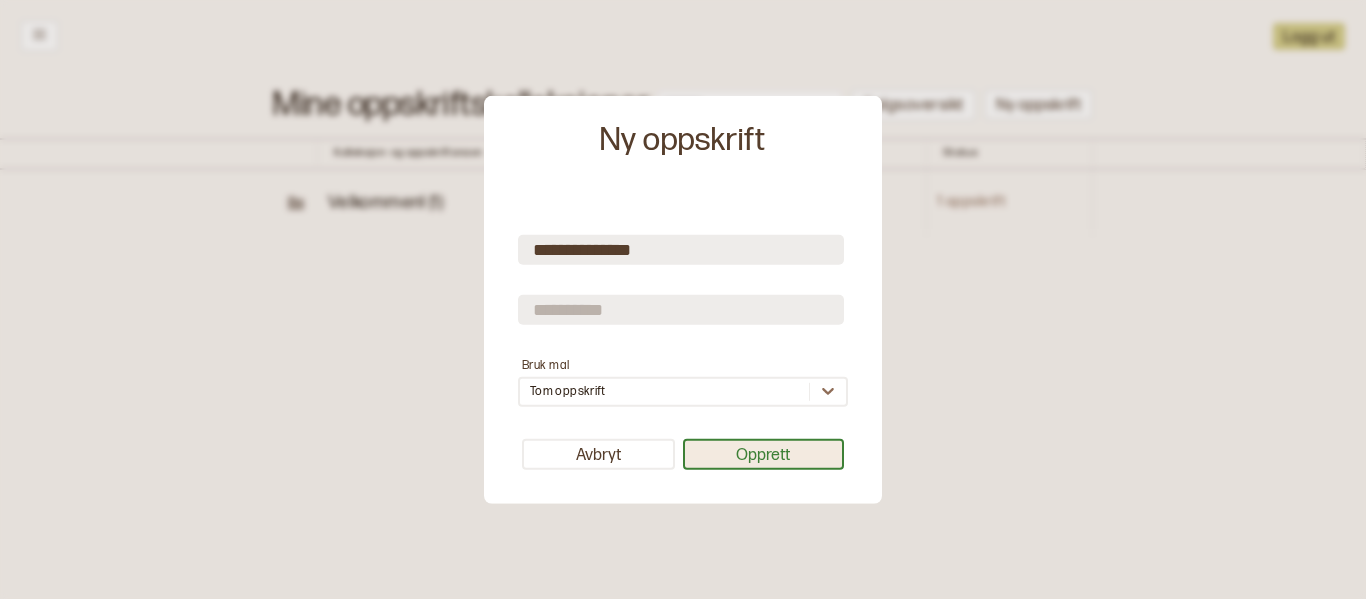 type on "**********" 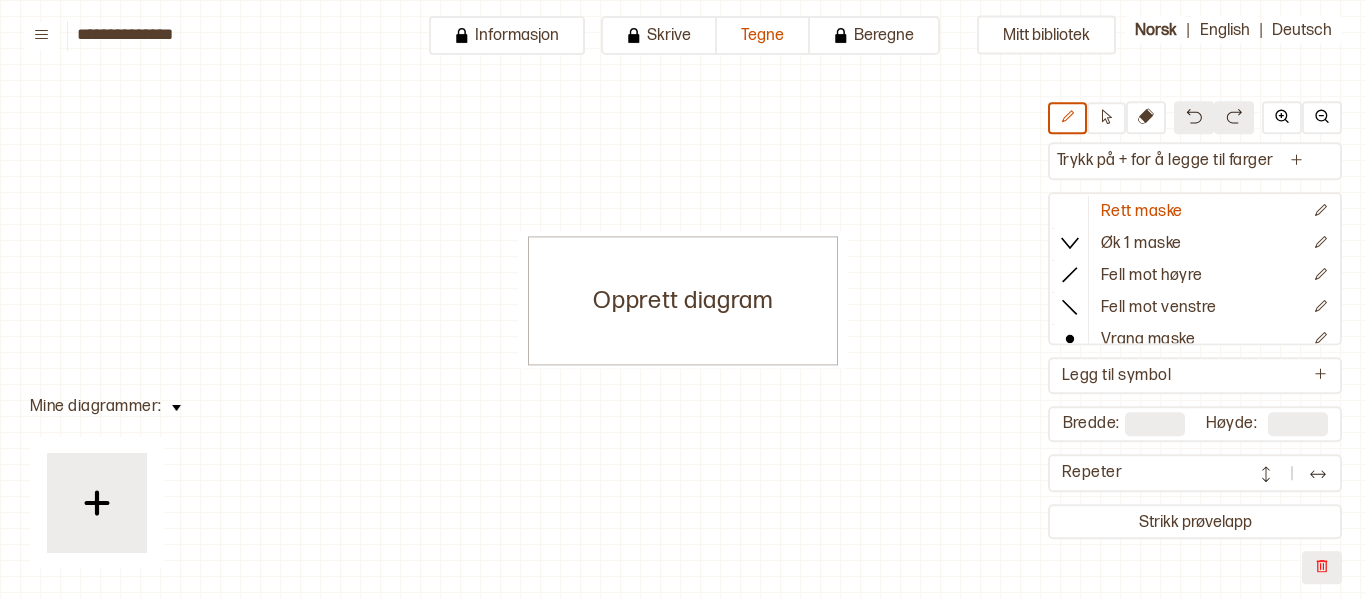 scroll, scrollTop: 0, scrollLeft: 0, axis: both 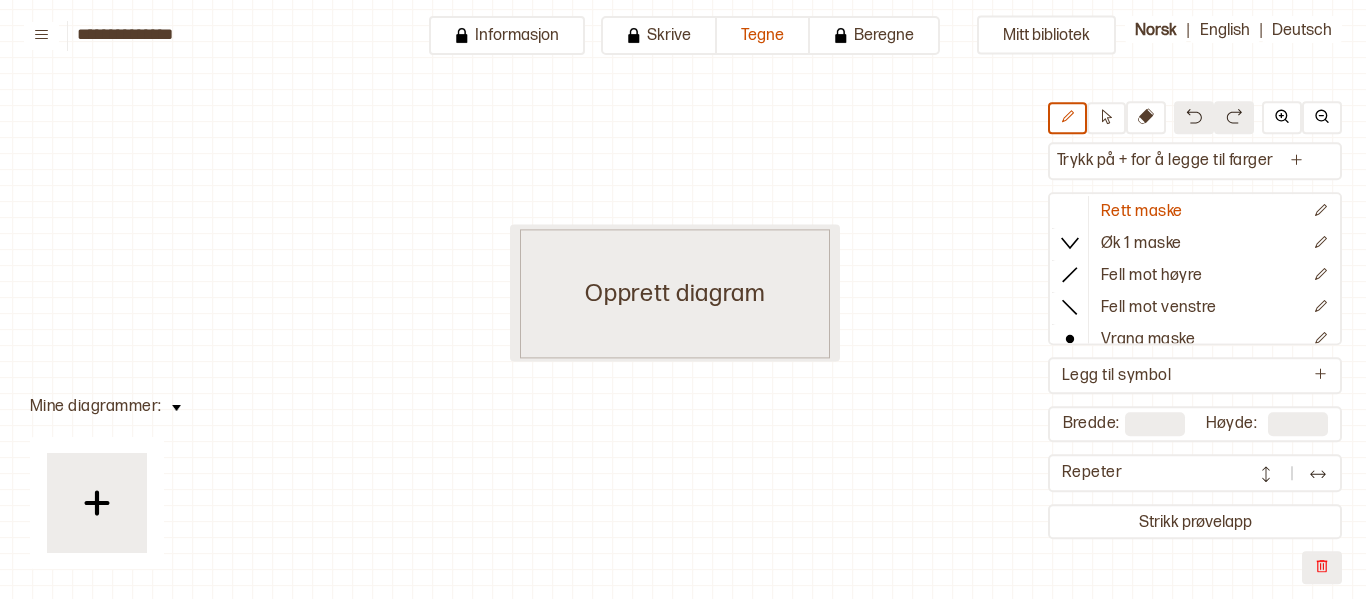 click on "Opprett diagram" at bounding box center [675, 293] 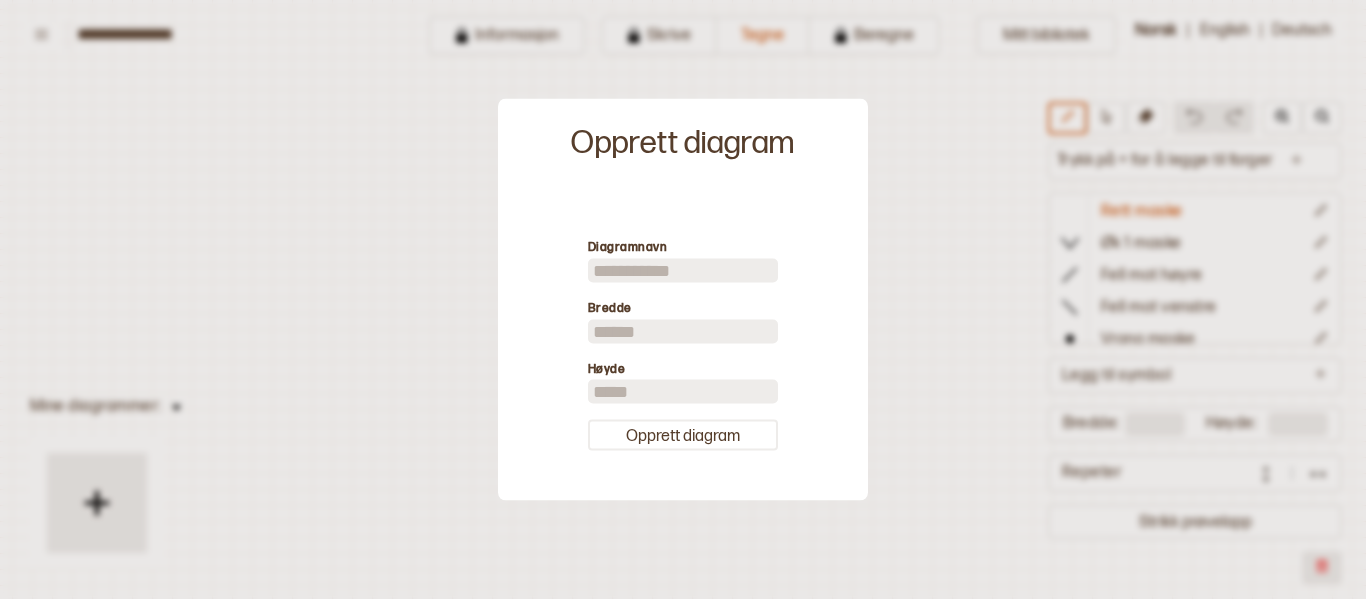 click on "**" at bounding box center [683, 331] 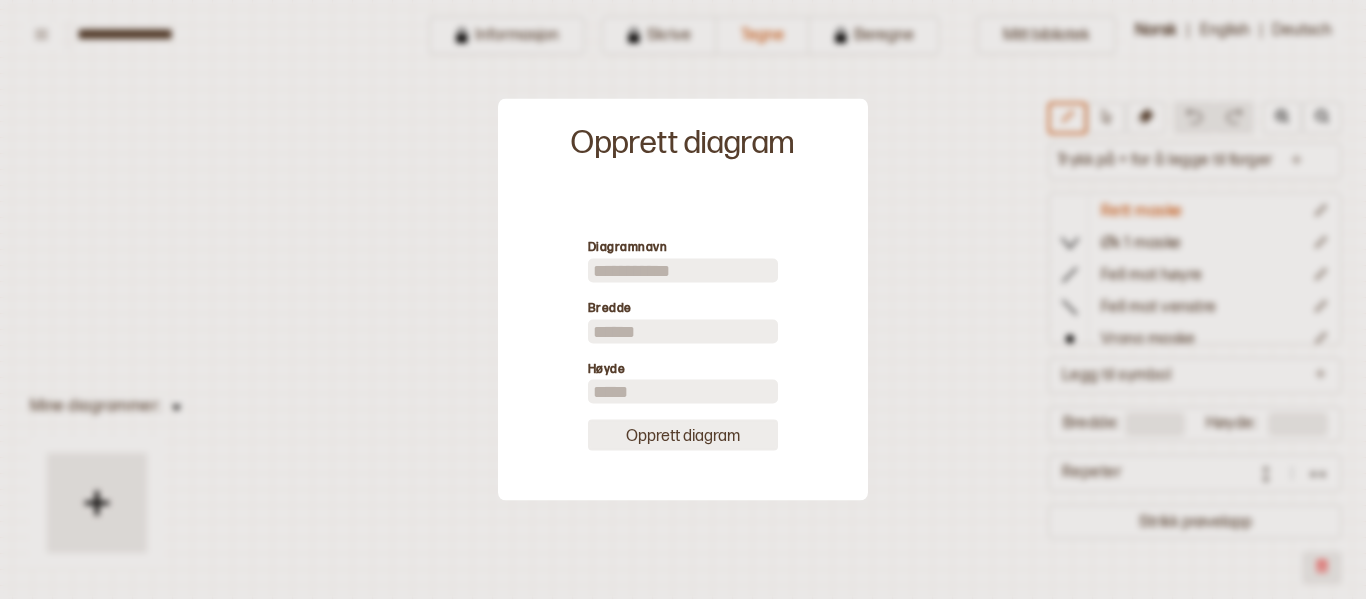 type on "***" 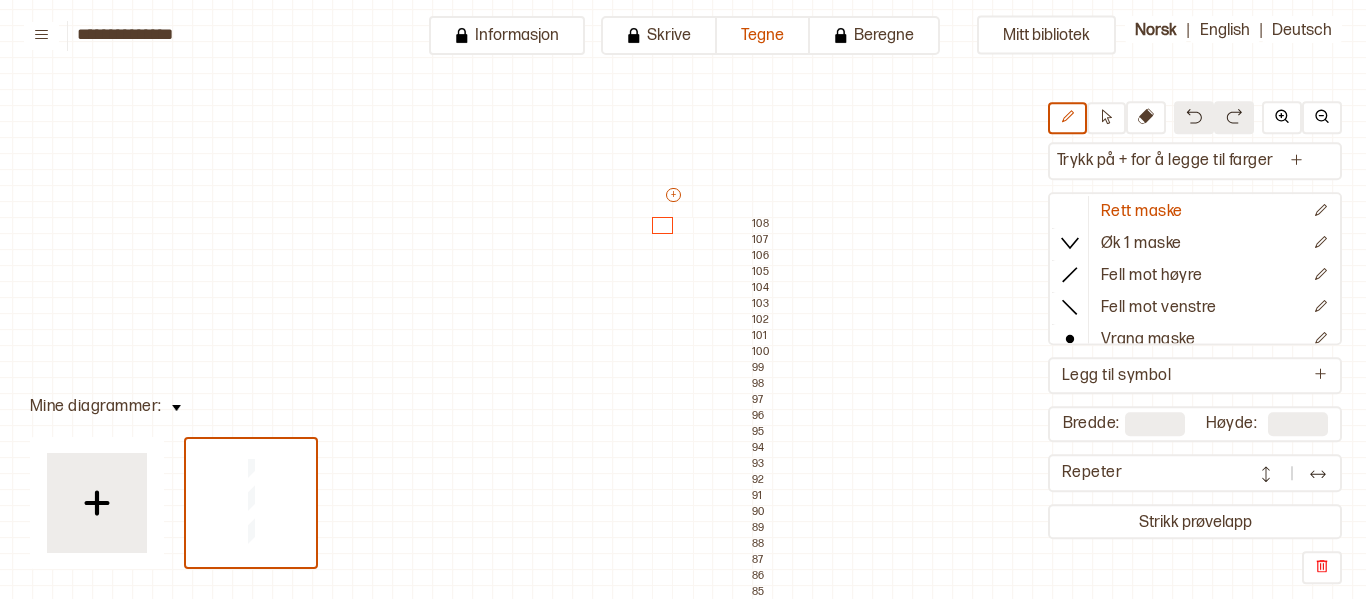 type on "*" 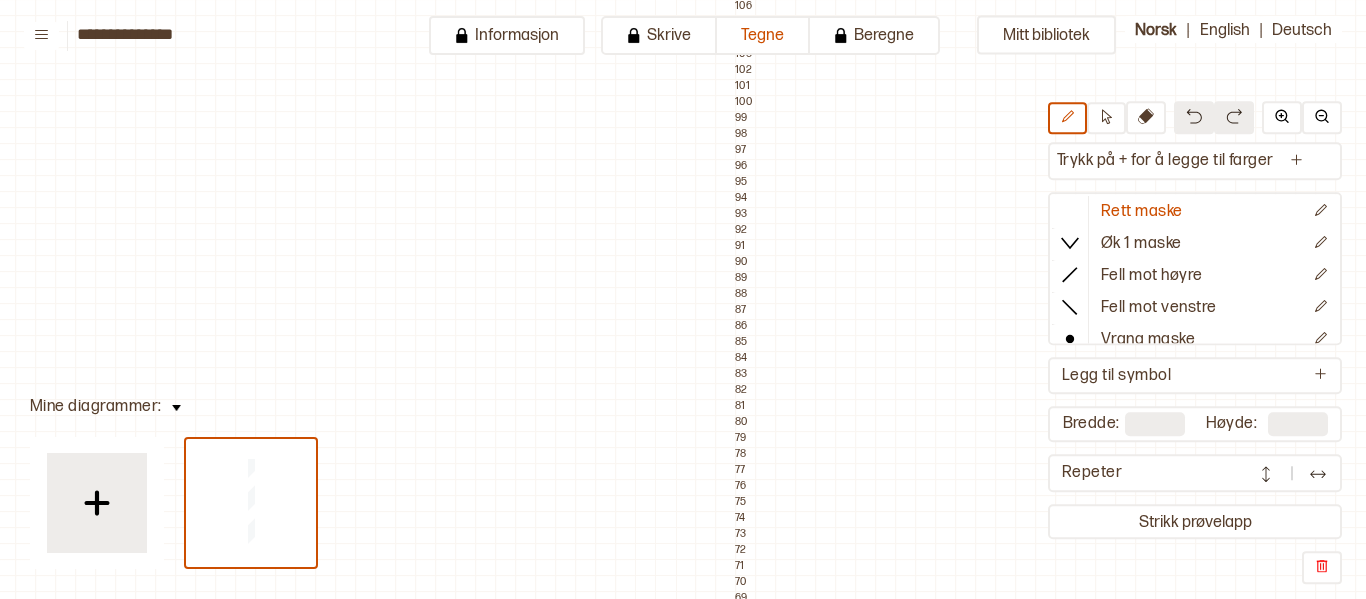 scroll, scrollTop: 0, scrollLeft: 25, axis: horizontal 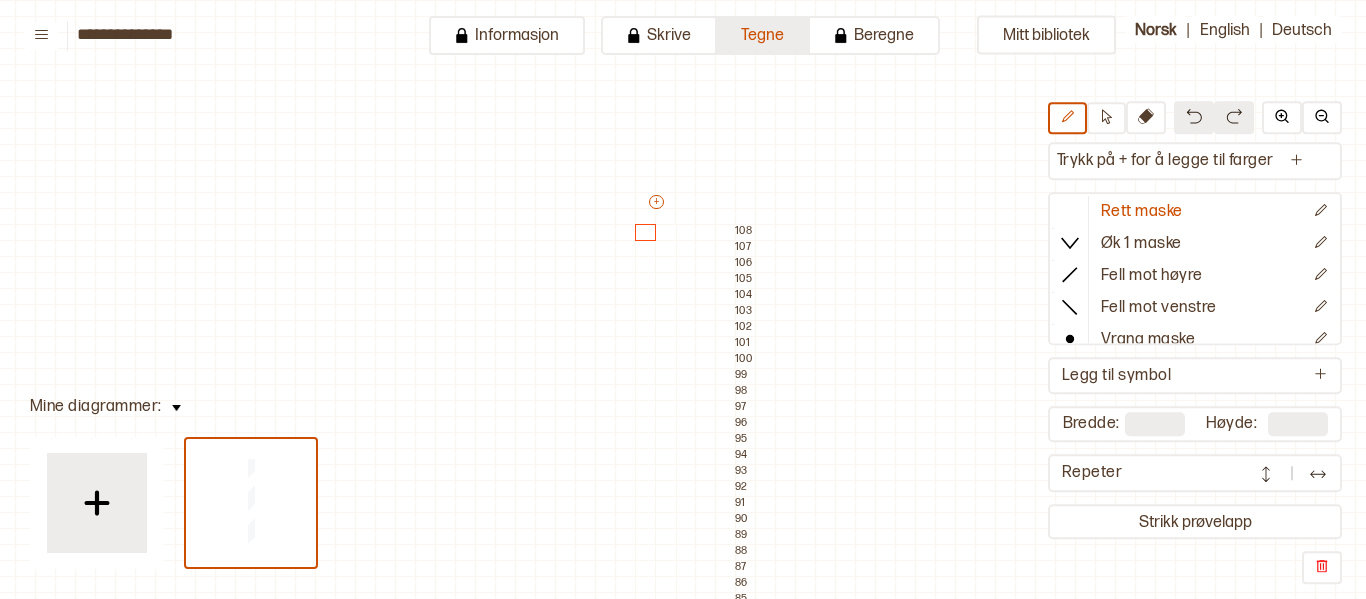 click on "Tegne" at bounding box center [763, 35] 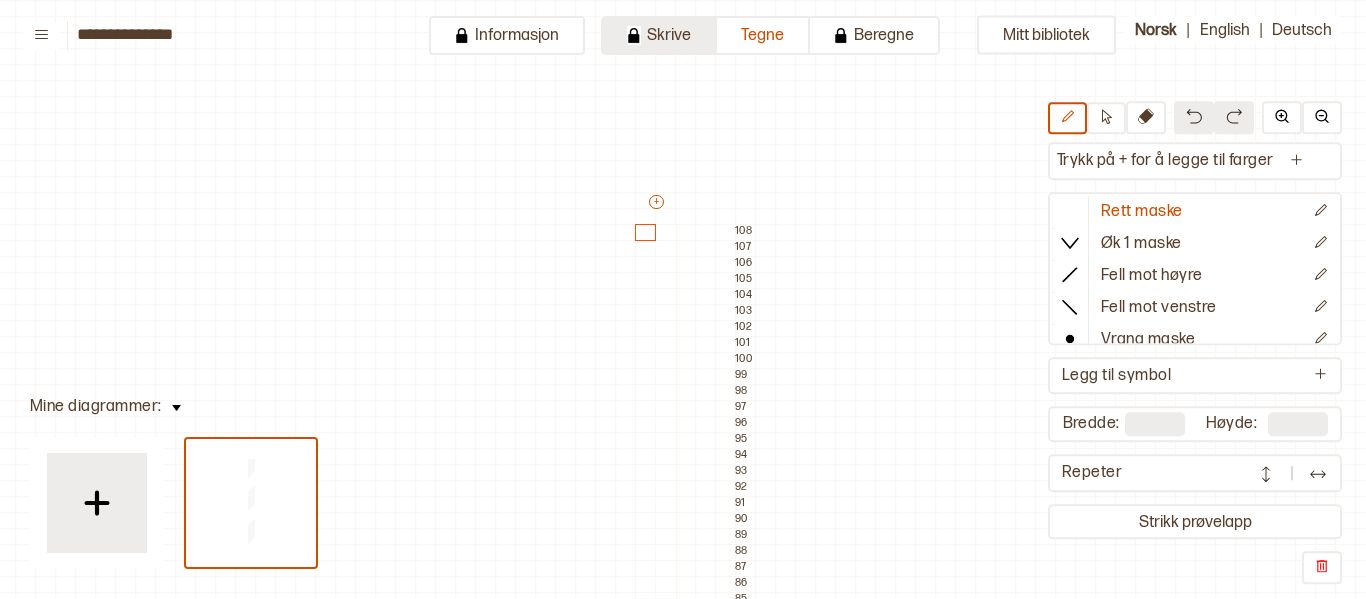 click on "Skrive" at bounding box center [659, 35] 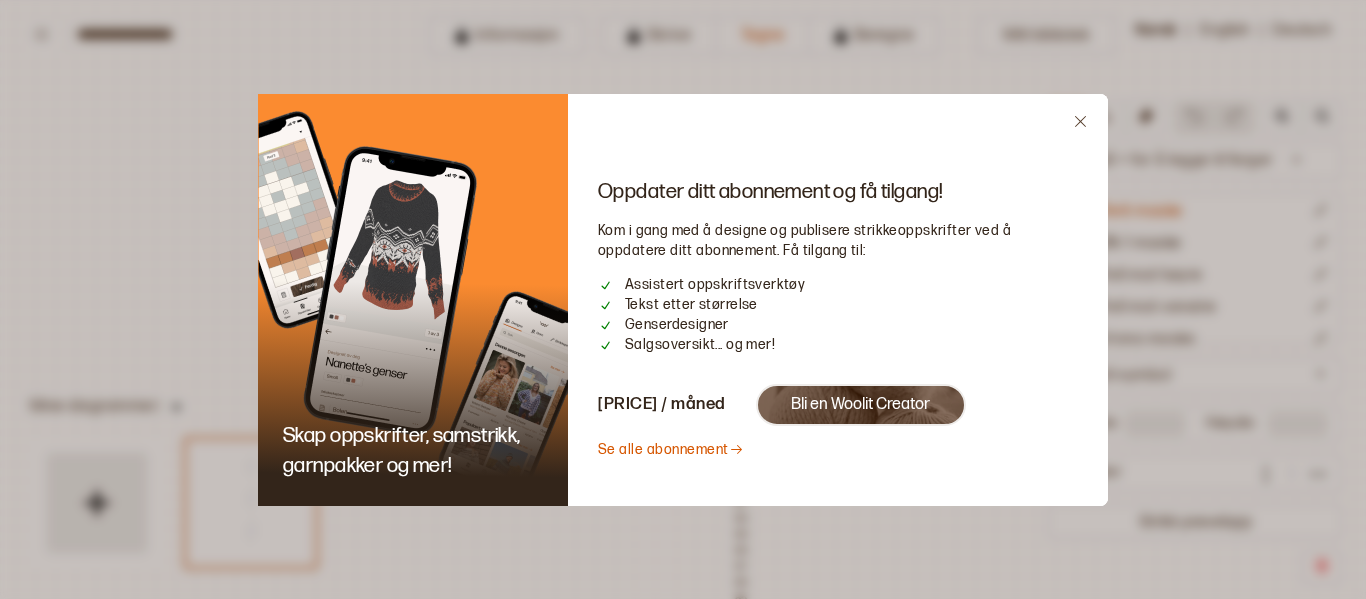 click 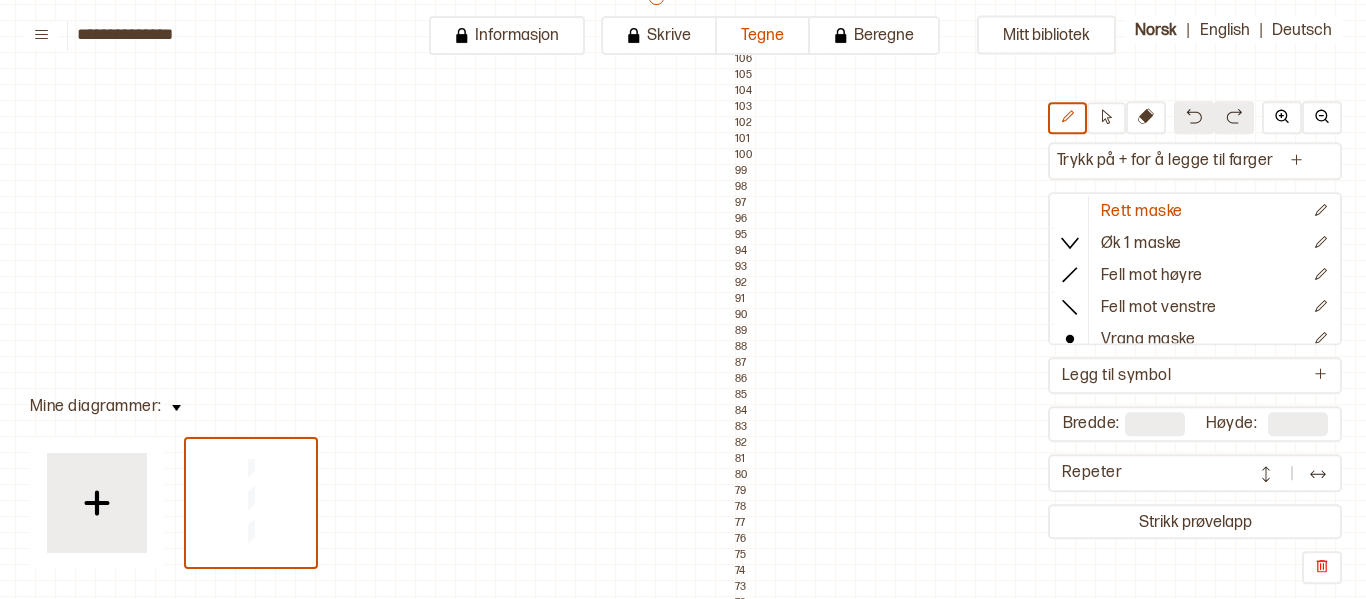 scroll, scrollTop: 209, scrollLeft: 25, axis: both 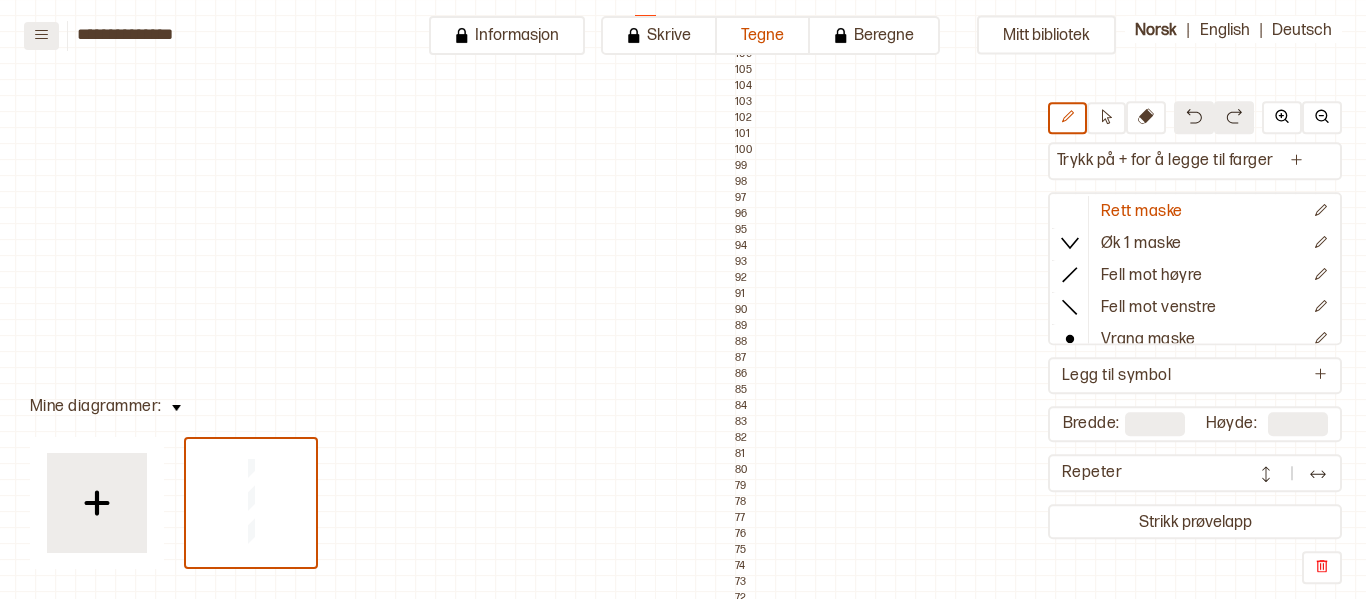 click 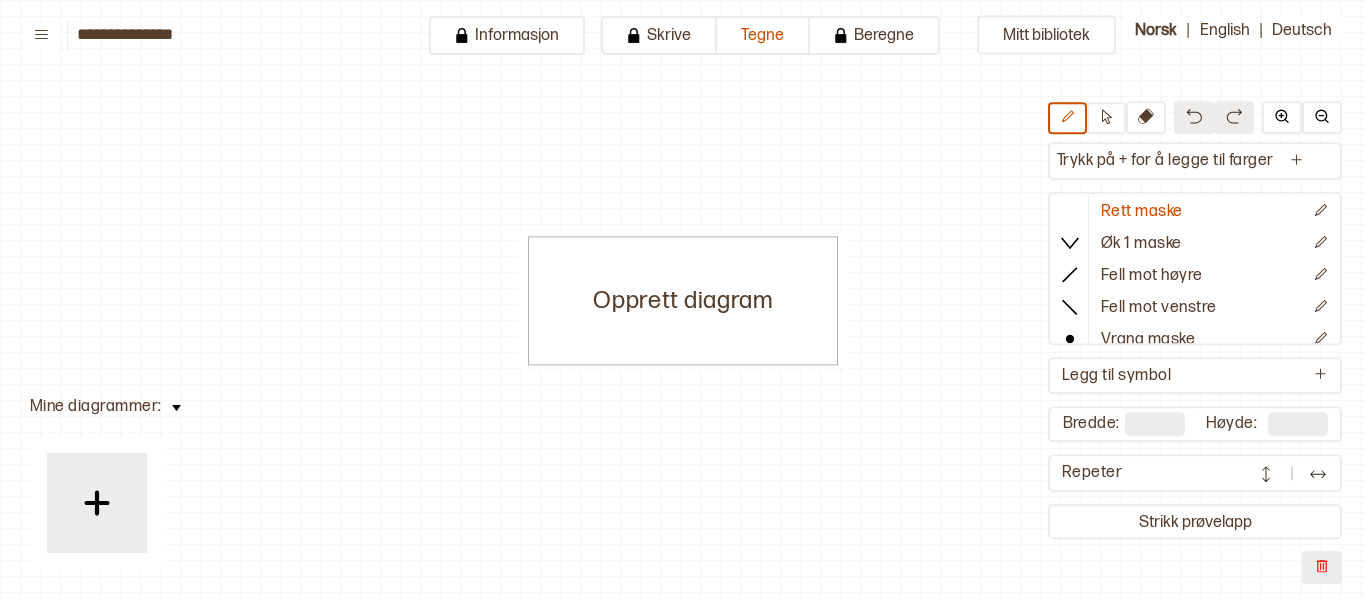 scroll, scrollTop: 0, scrollLeft: 0, axis: both 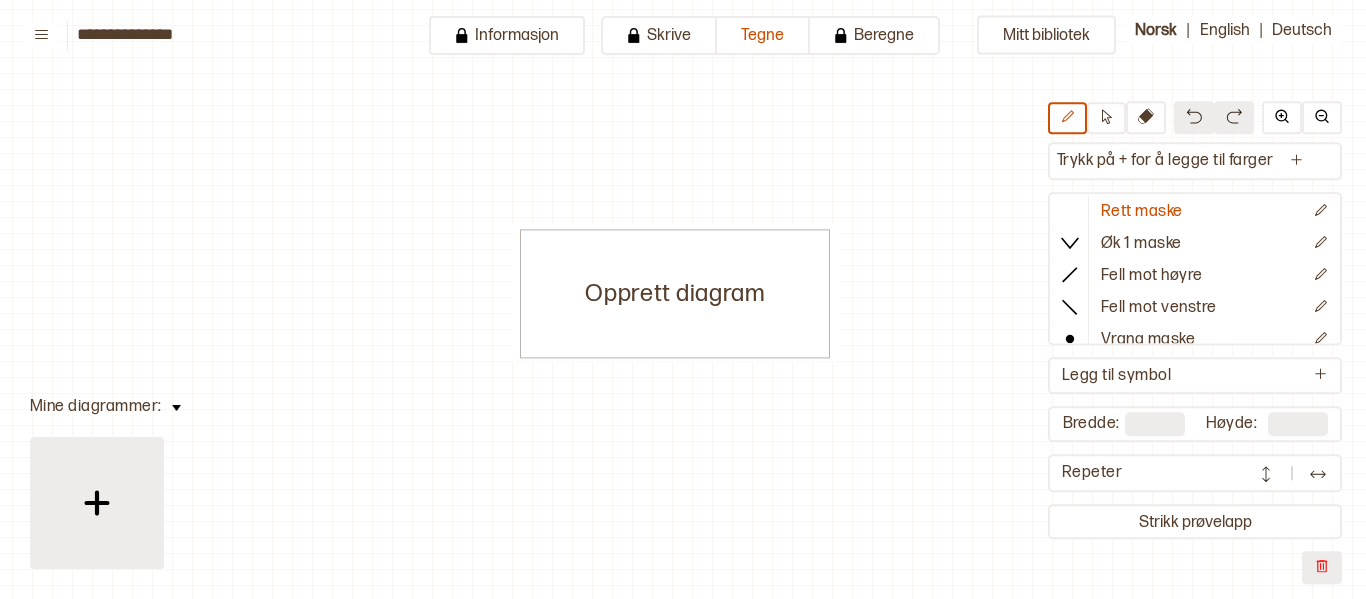 click at bounding box center (97, 503) 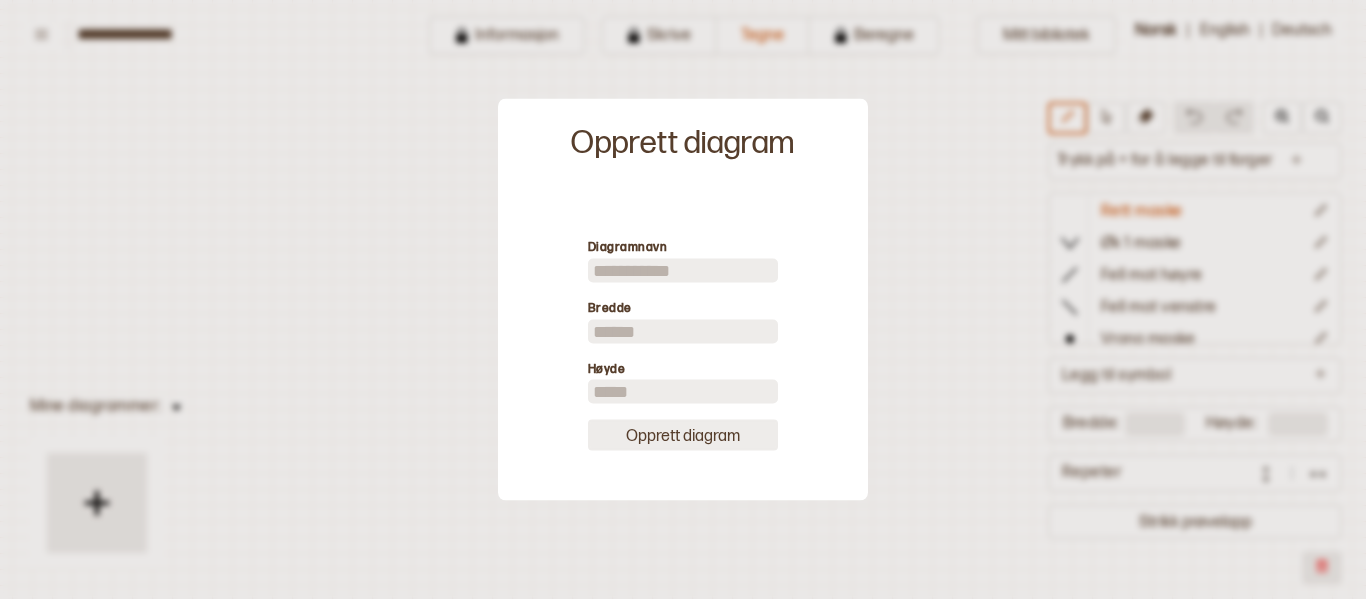 click on "Opprett diagram" at bounding box center (683, 435) 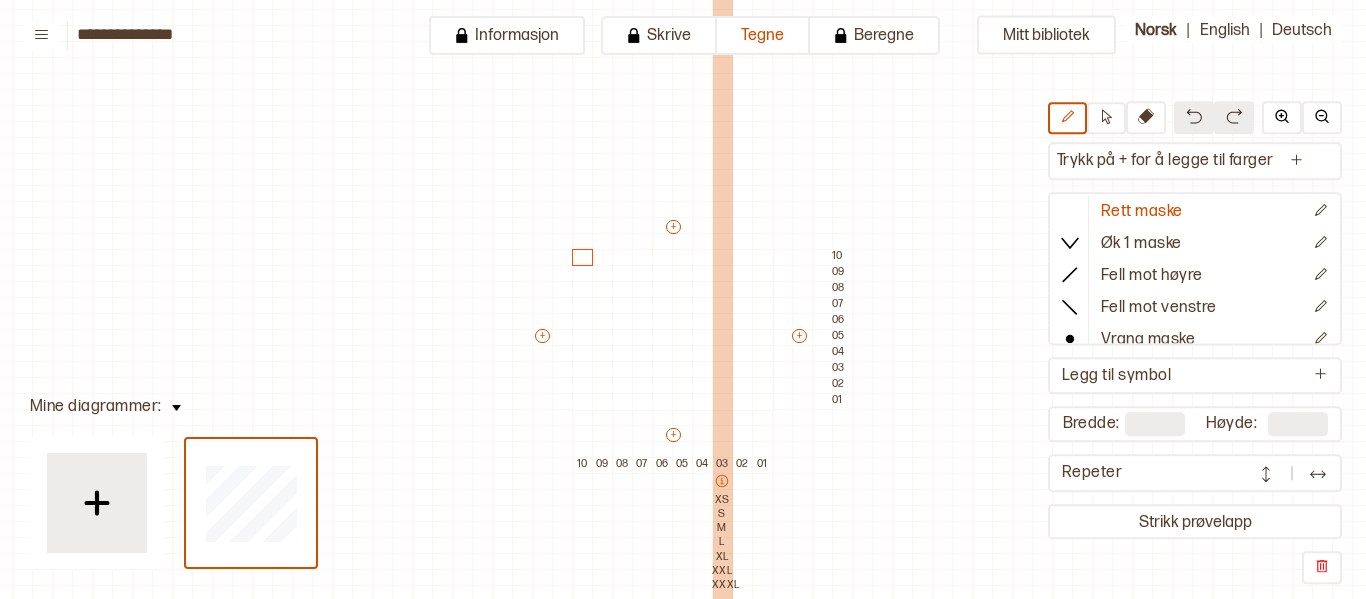 scroll, scrollTop: 61, scrollLeft: 25, axis: both 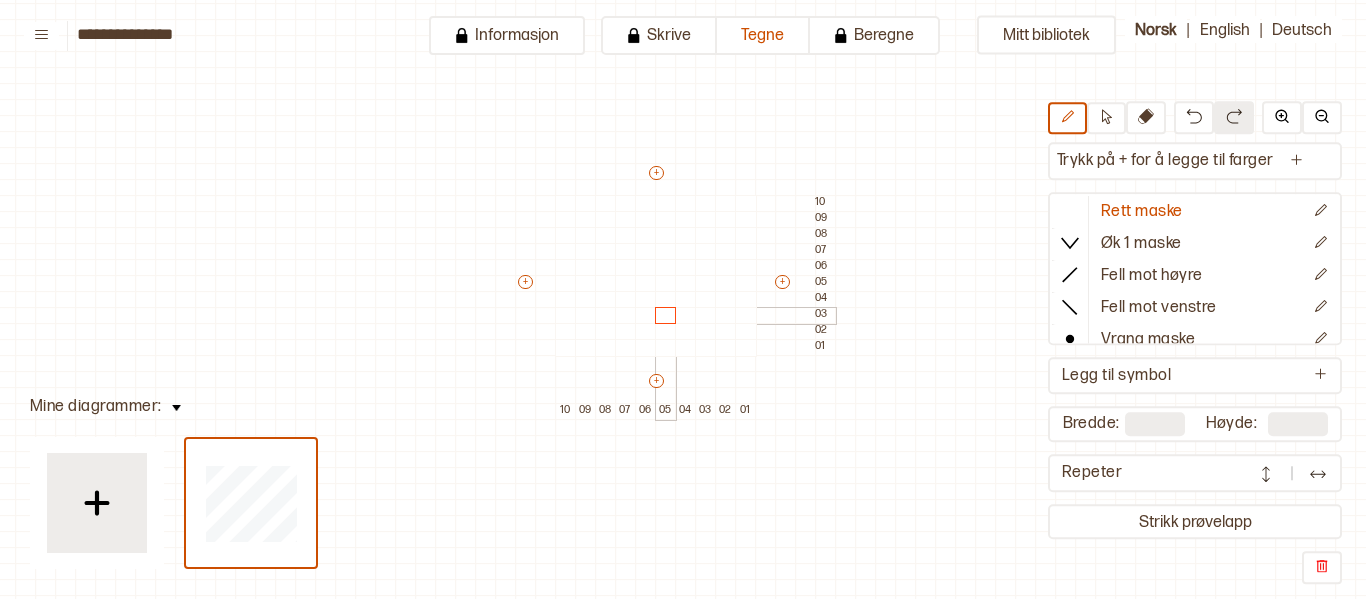 click at bounding box center [666, 316] 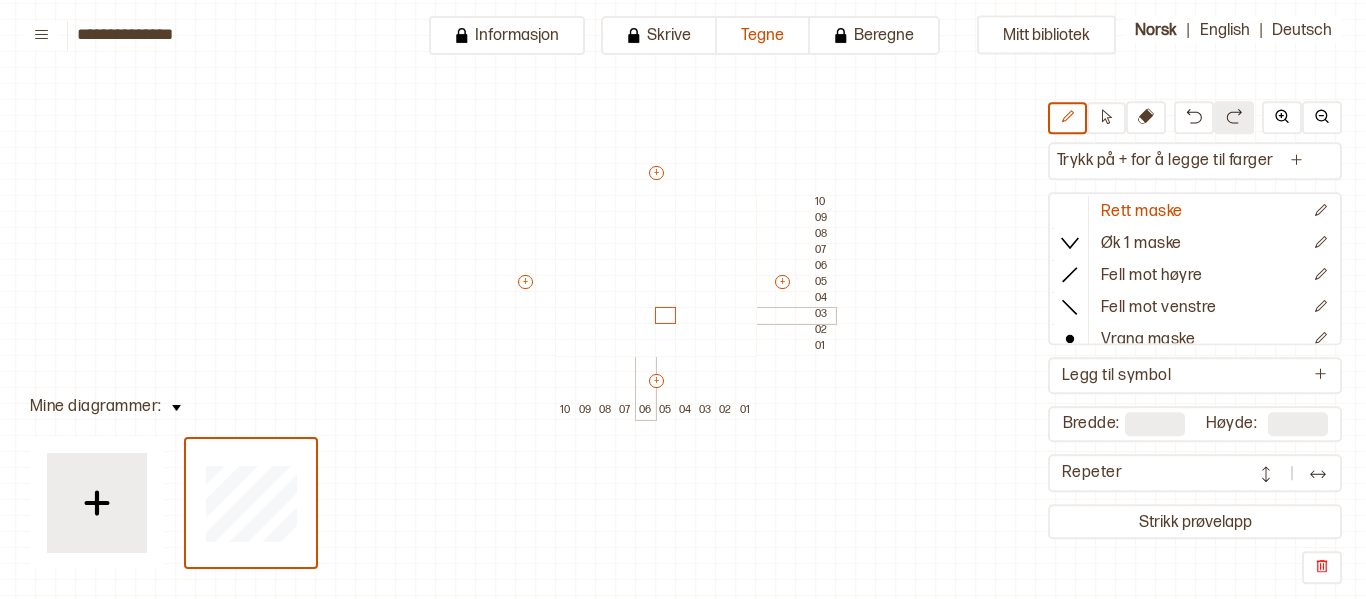 click at bounding box center [646, 316] 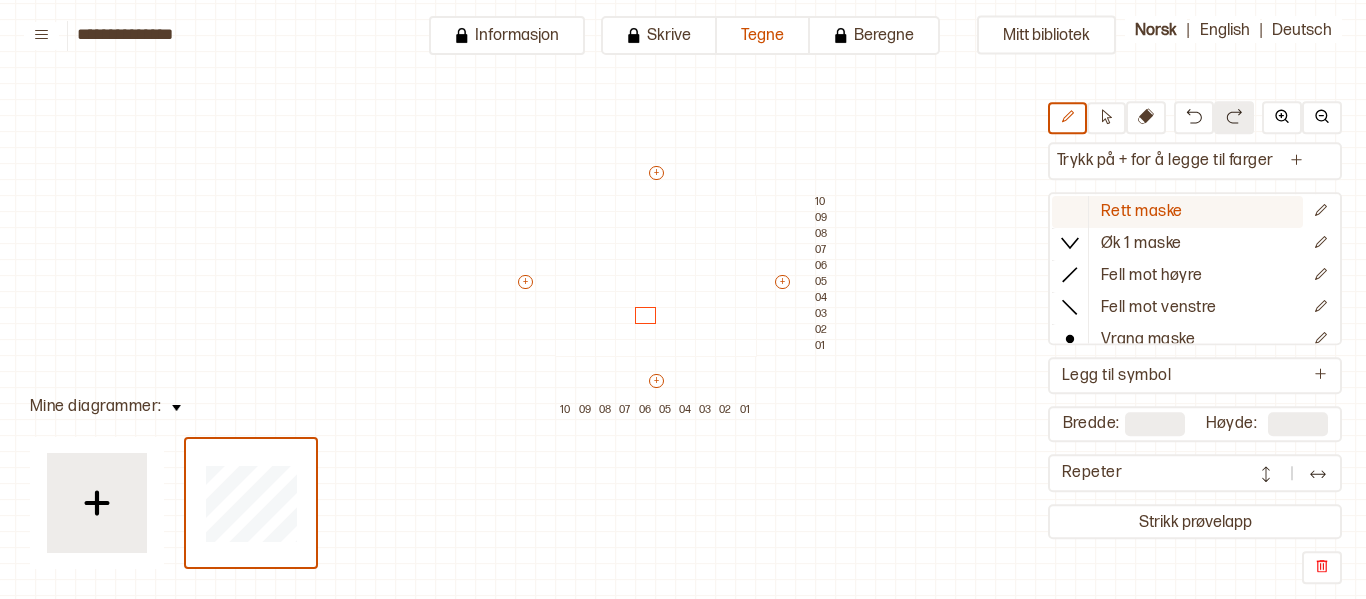 click on "Rett maske" at bounding box center [1142, 212] 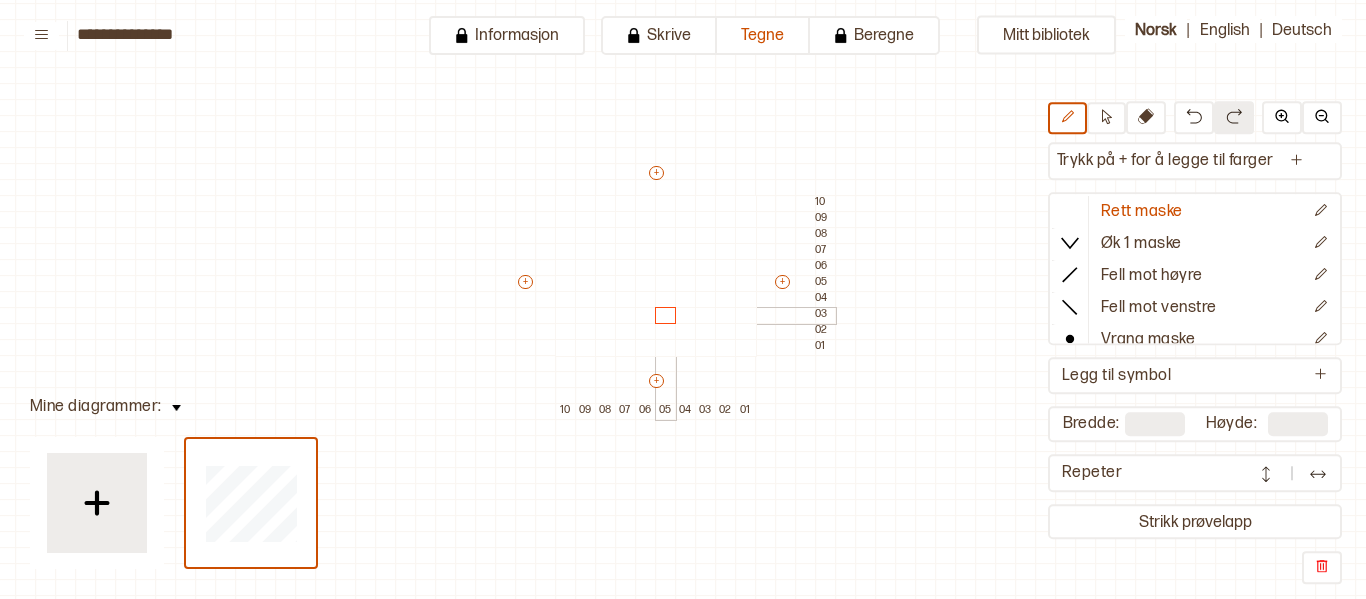 drag, startPoint x: 645, startPoint y: 315, endPoint x: 658, endPoint y: 316, distance: 13.038404 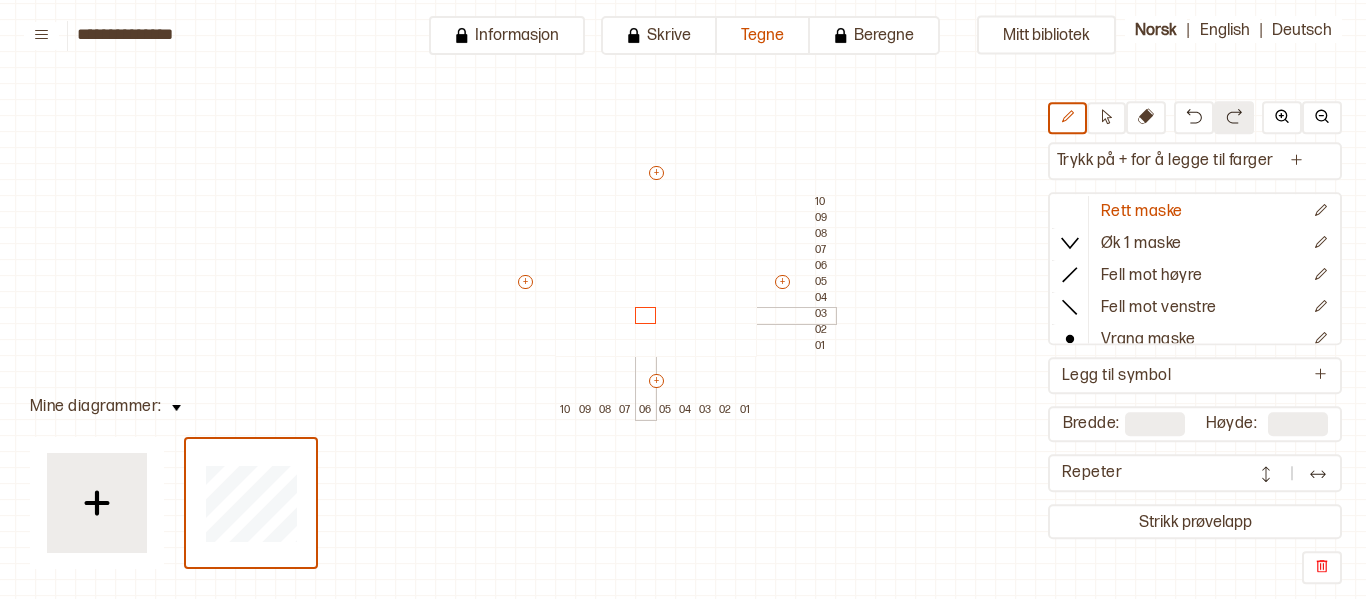 click at bounding box center [646, 316] 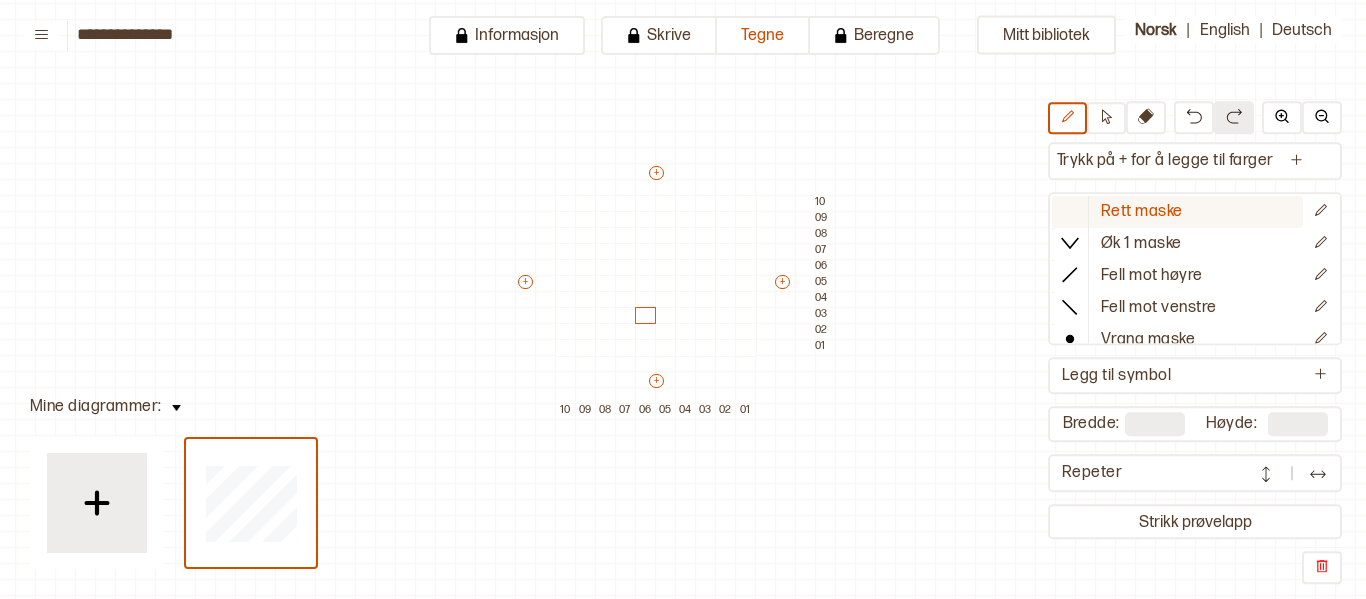 click on "Rett maske" at bounding box center [1177, 213] 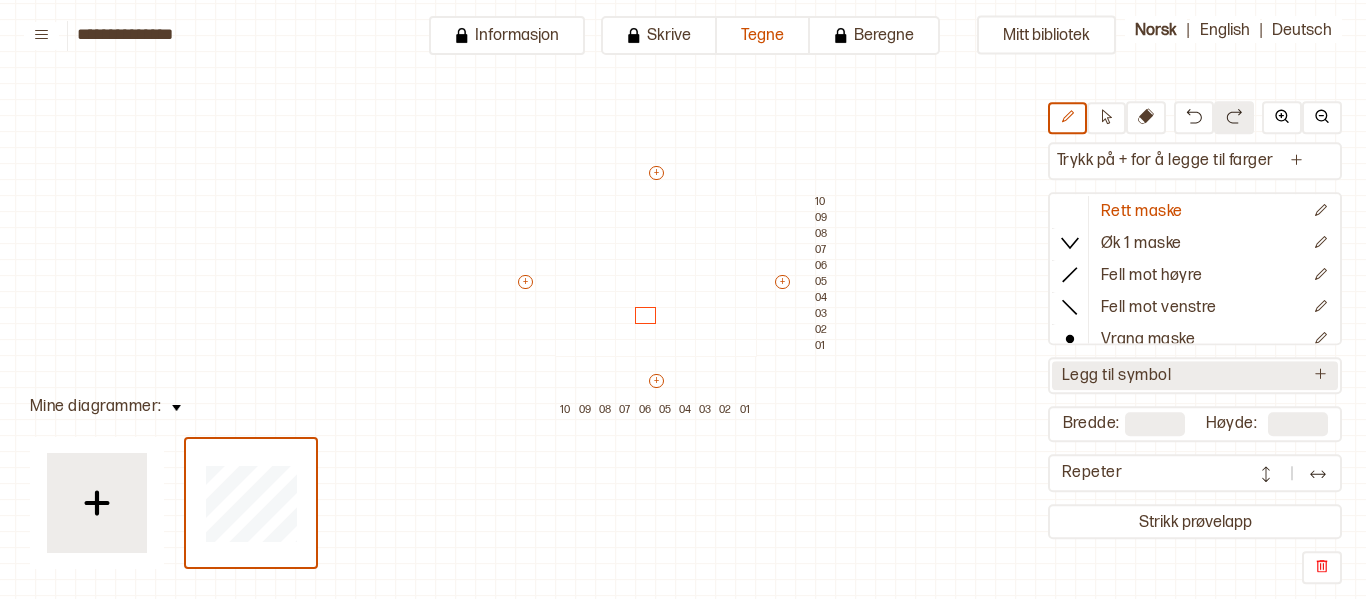 click 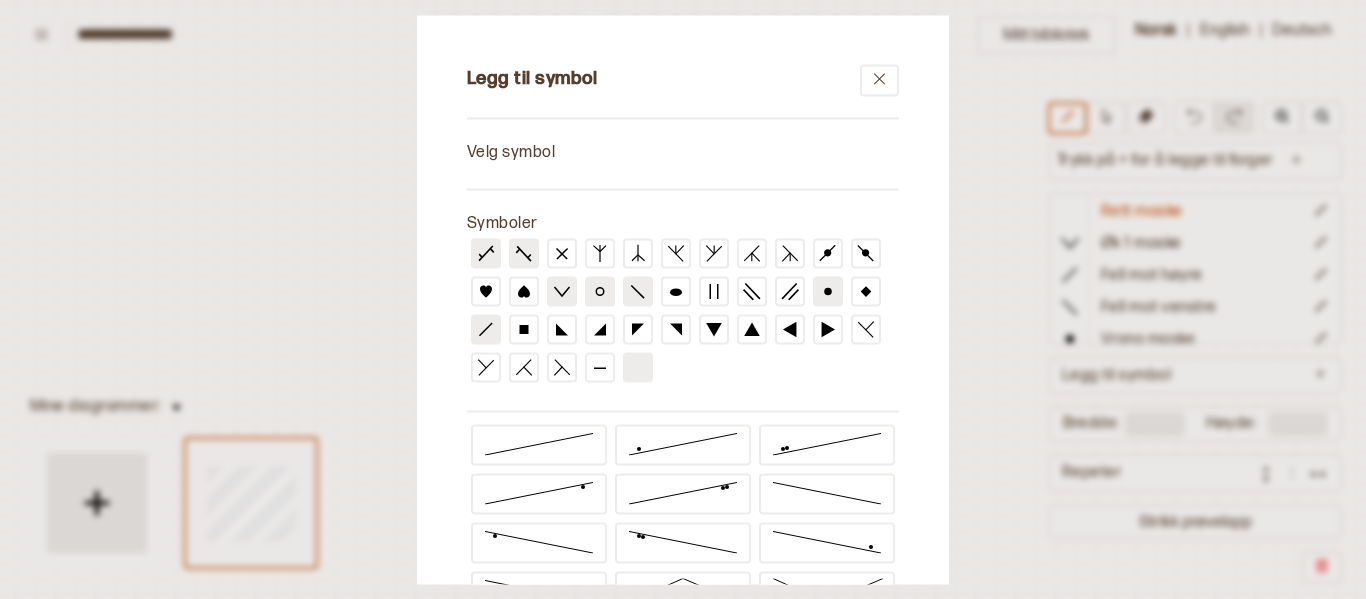 scroll, scrollTop: 0, scrollLeft: 0, axis: both 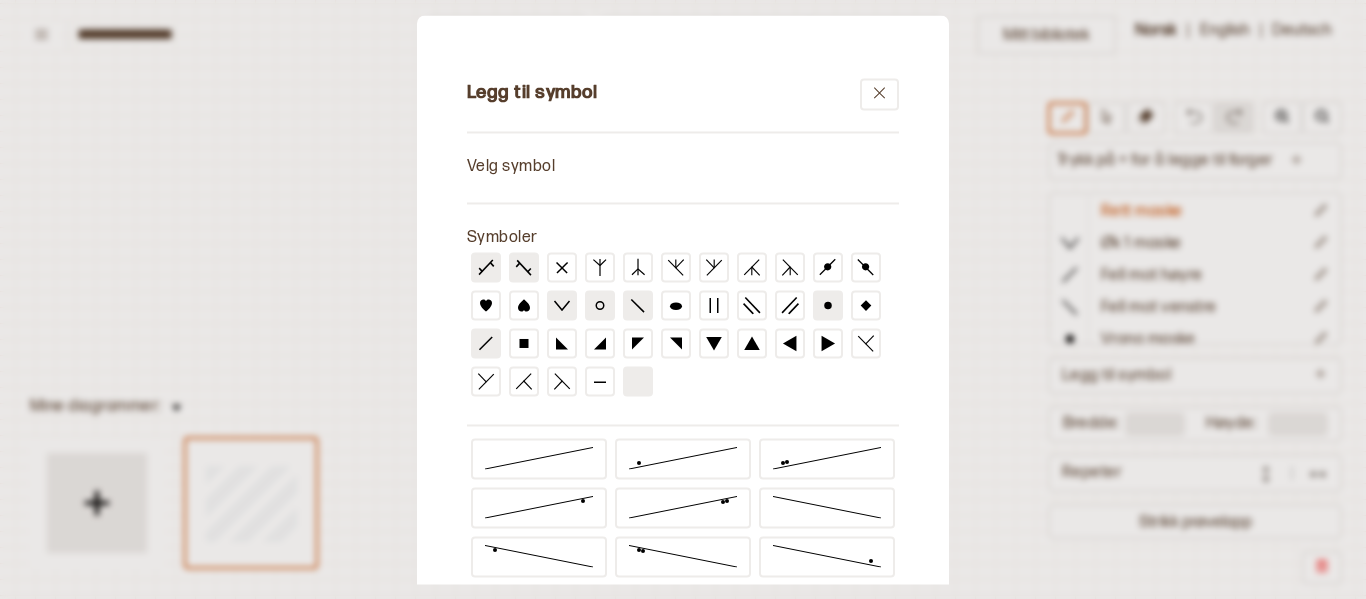 drag, startPoint x: 965, startPoint y: 247, endPoint x: 953, endPoint y: 83, distance: 164.43843 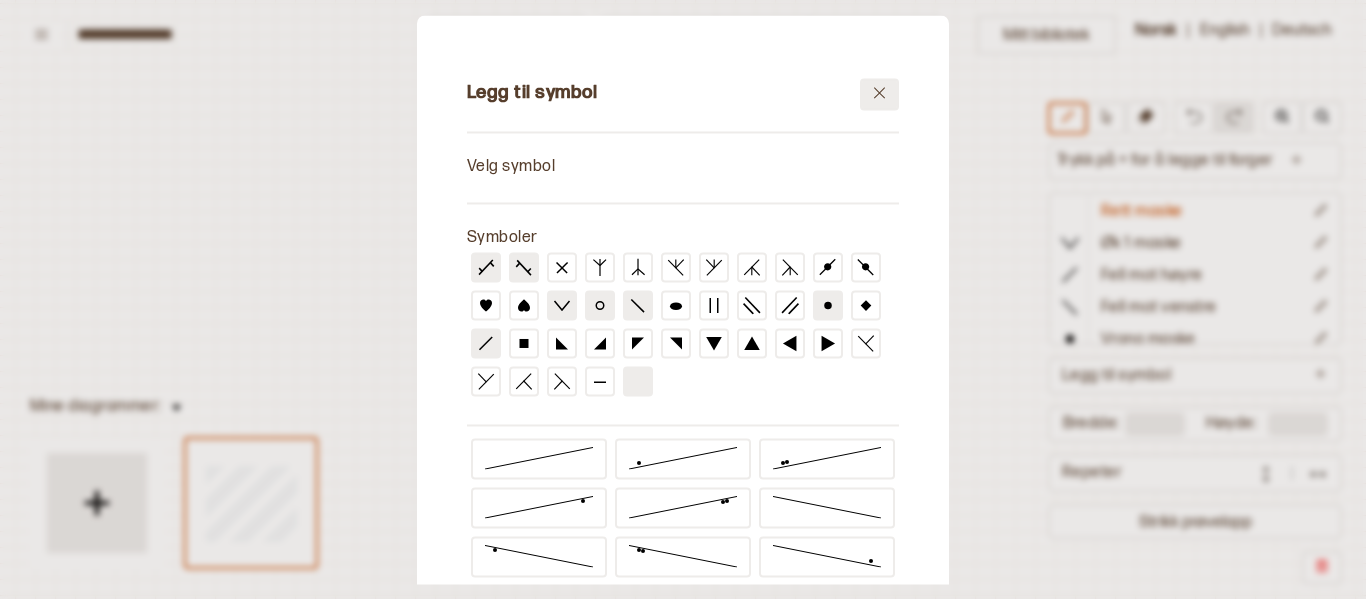 click 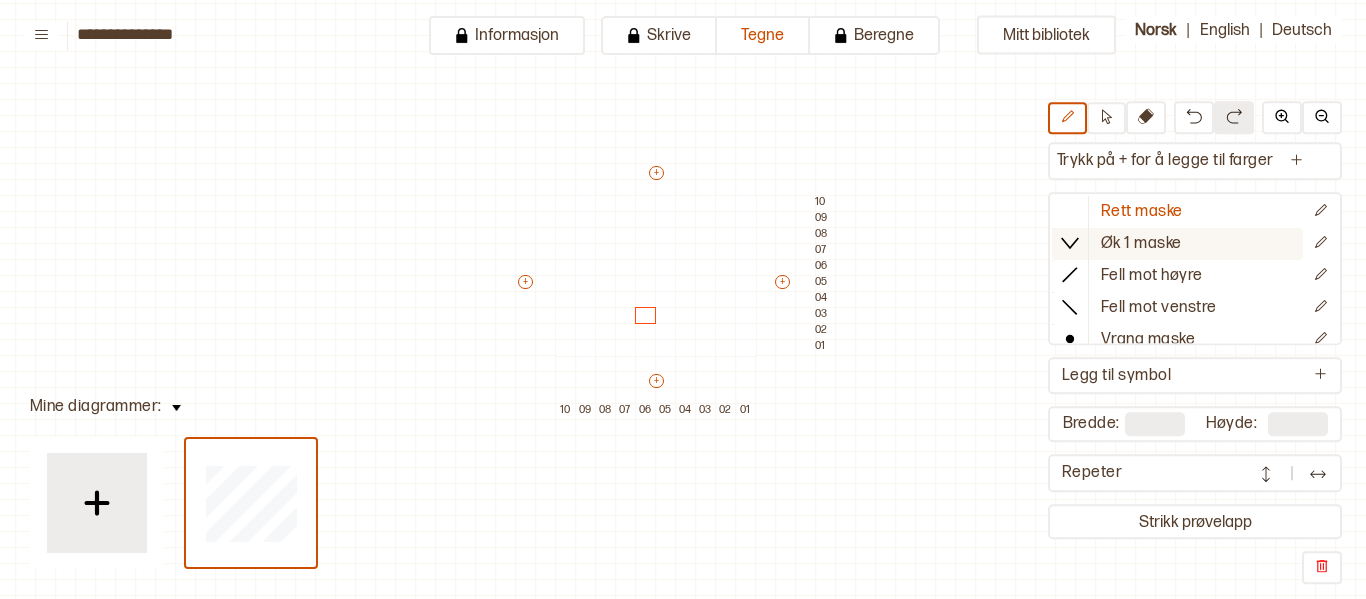click on "Øk 1 maske" at bounding box center [1141, 244] 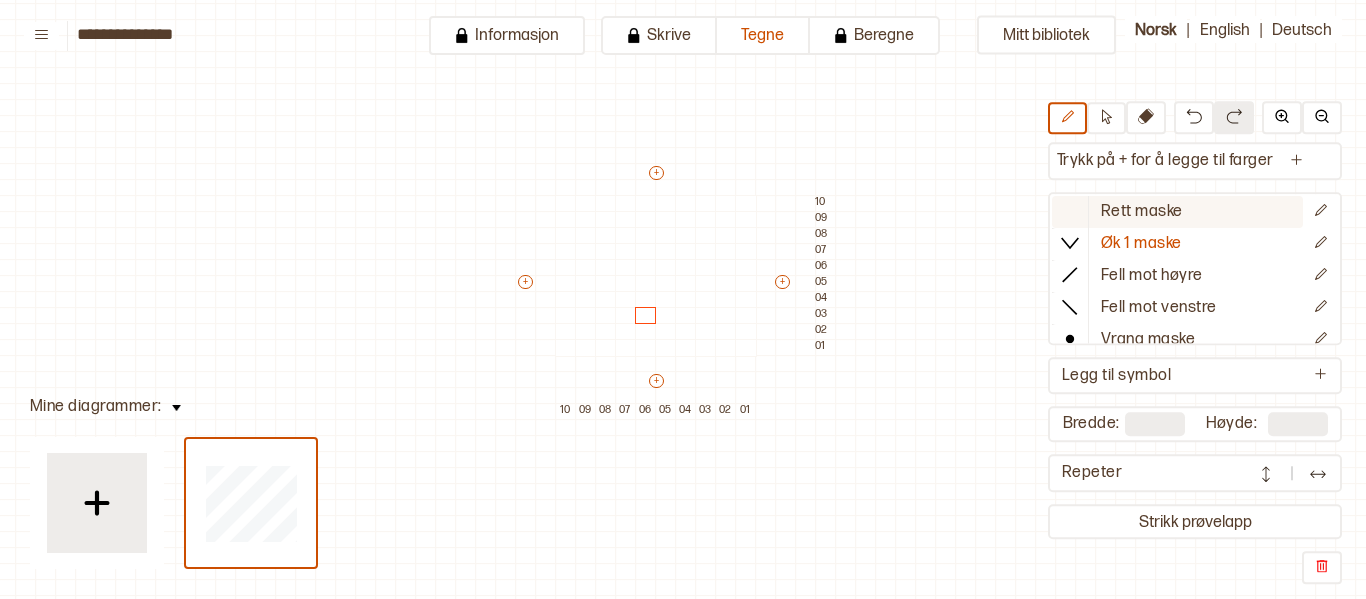 click on "Rett maske" at bounding box center [1142, 212] 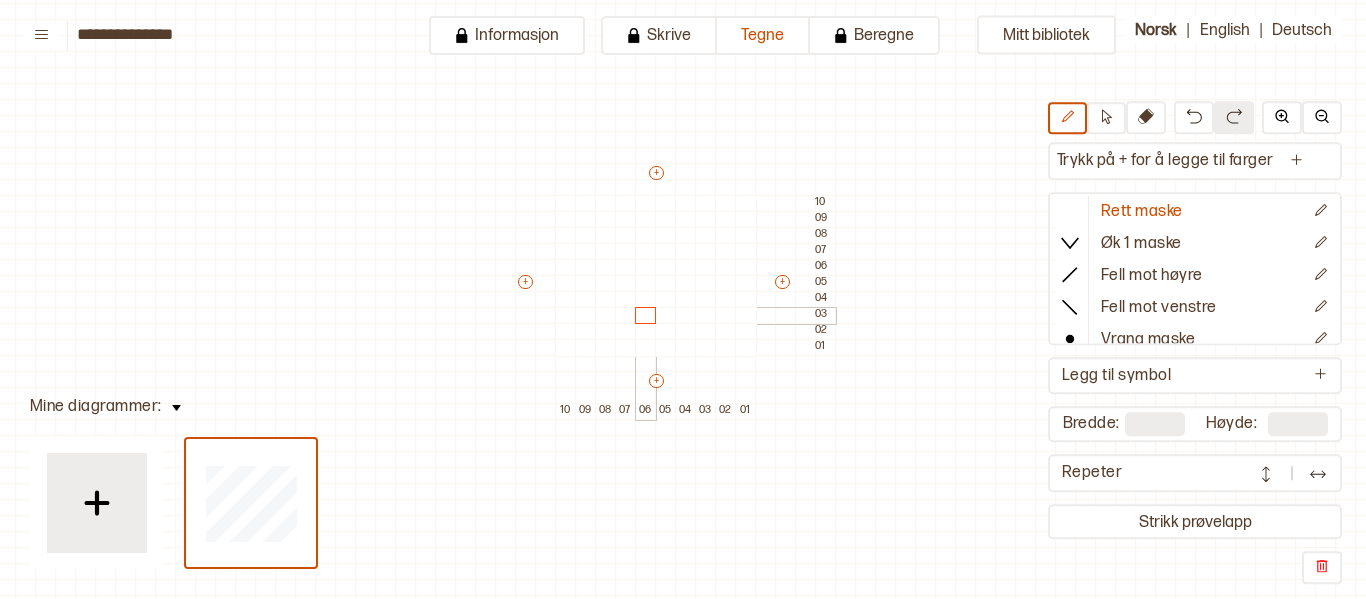 click at bounding box center (646, 316) 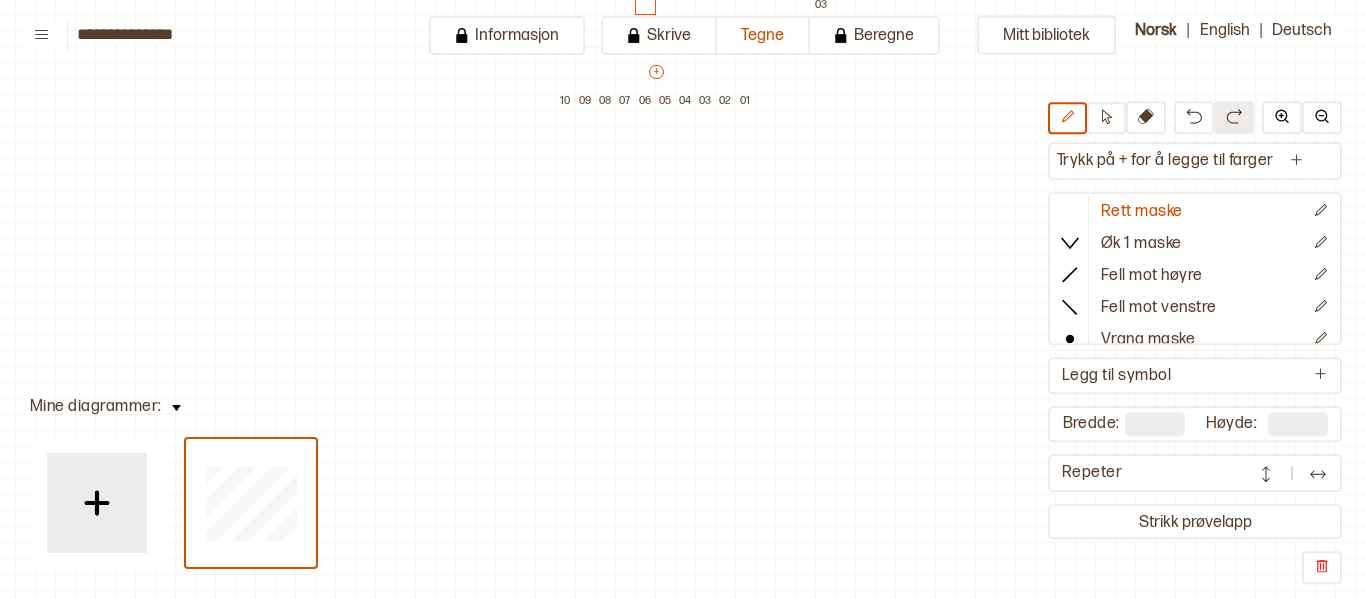 scroll, scrollTop: 0, scrollLeft: 25, axis: horizontal 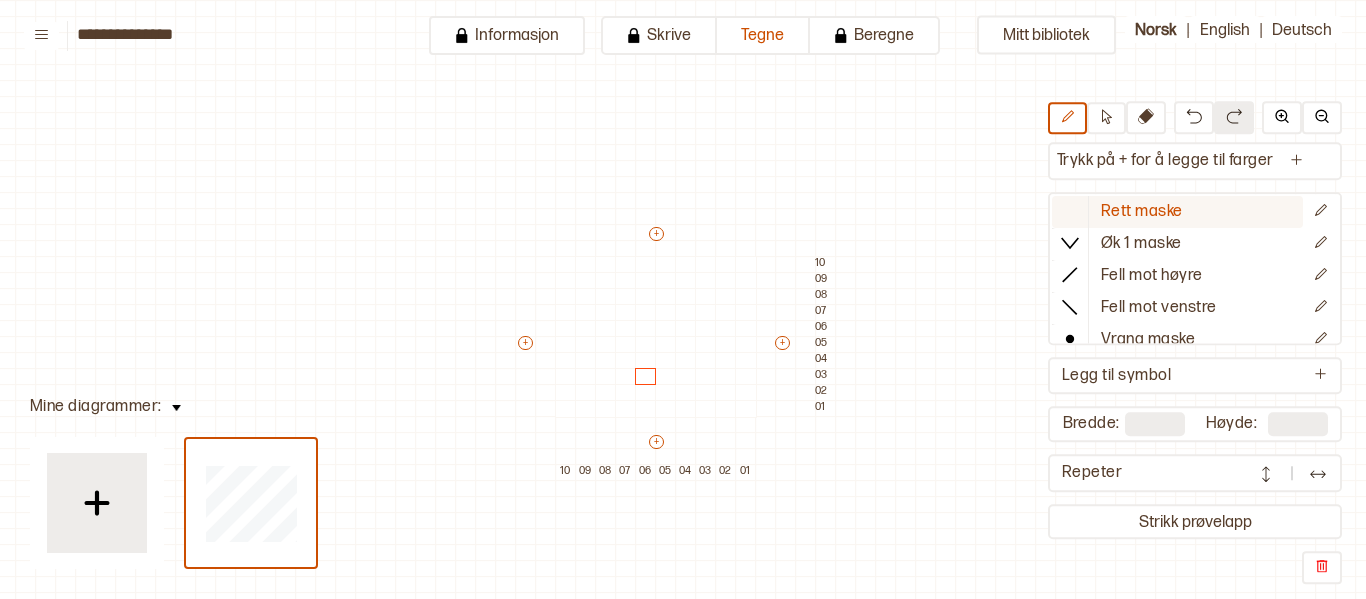 click on "Rett maske" at bounding box center (1142, 212) 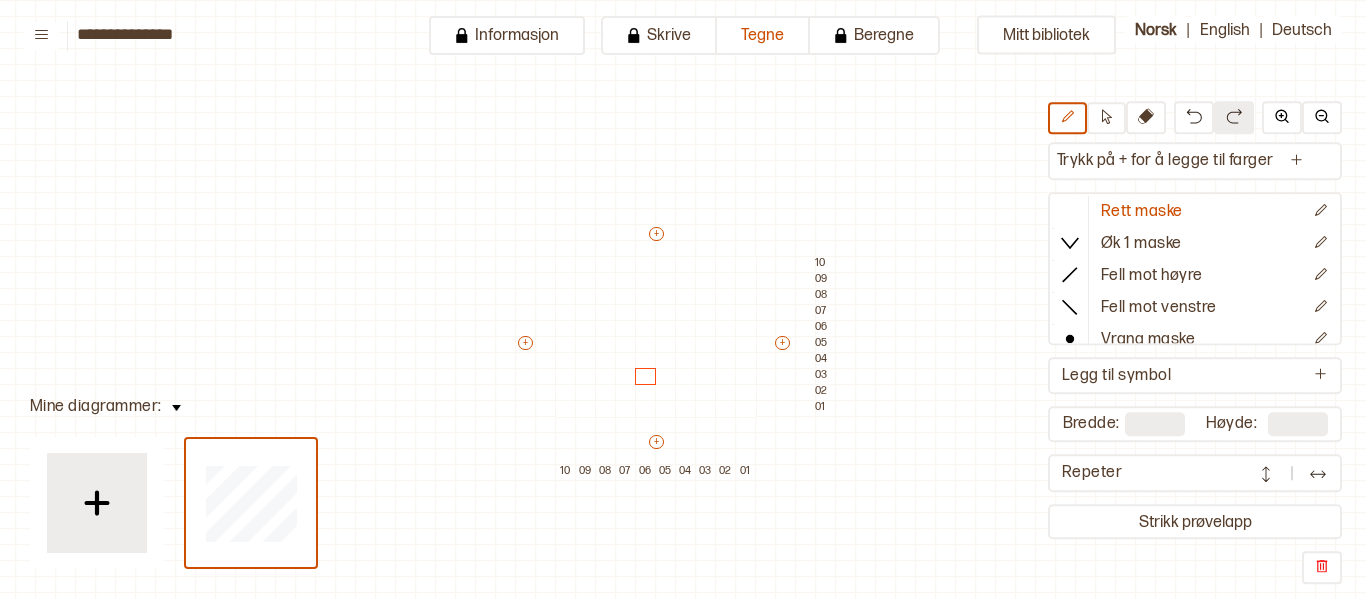 drag, startPoint x: 1147, startPoint y: 212, endPoint x: 1210, endPoint y: 195, distance: 65.25335 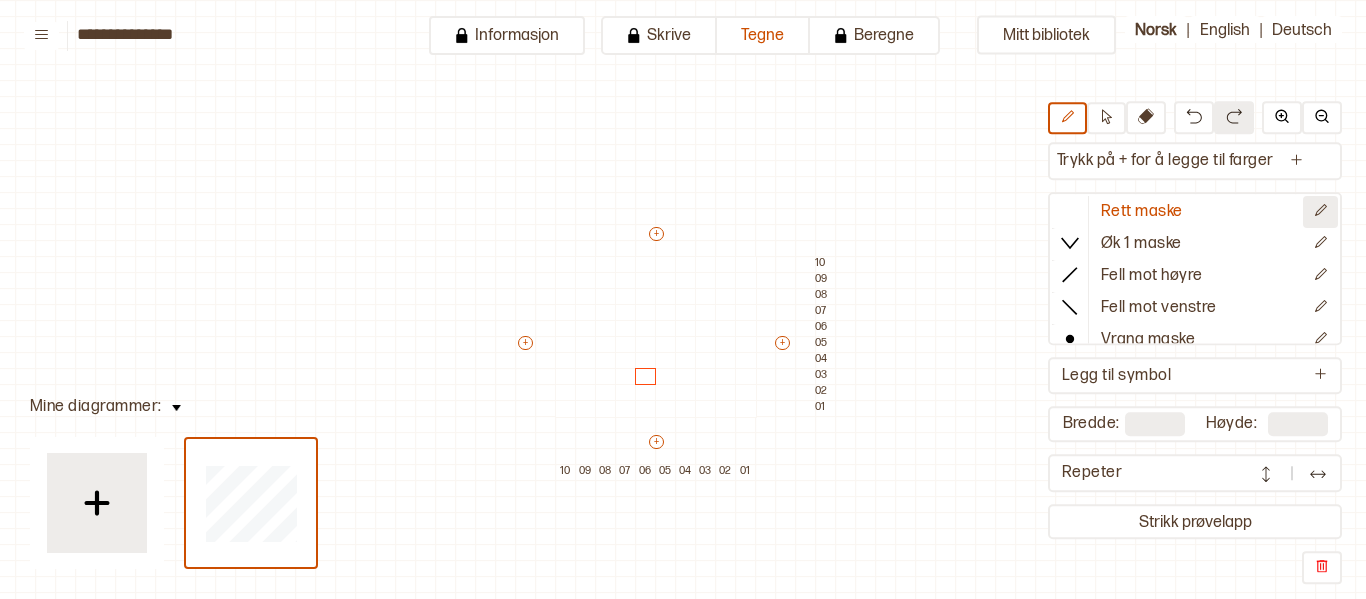 click 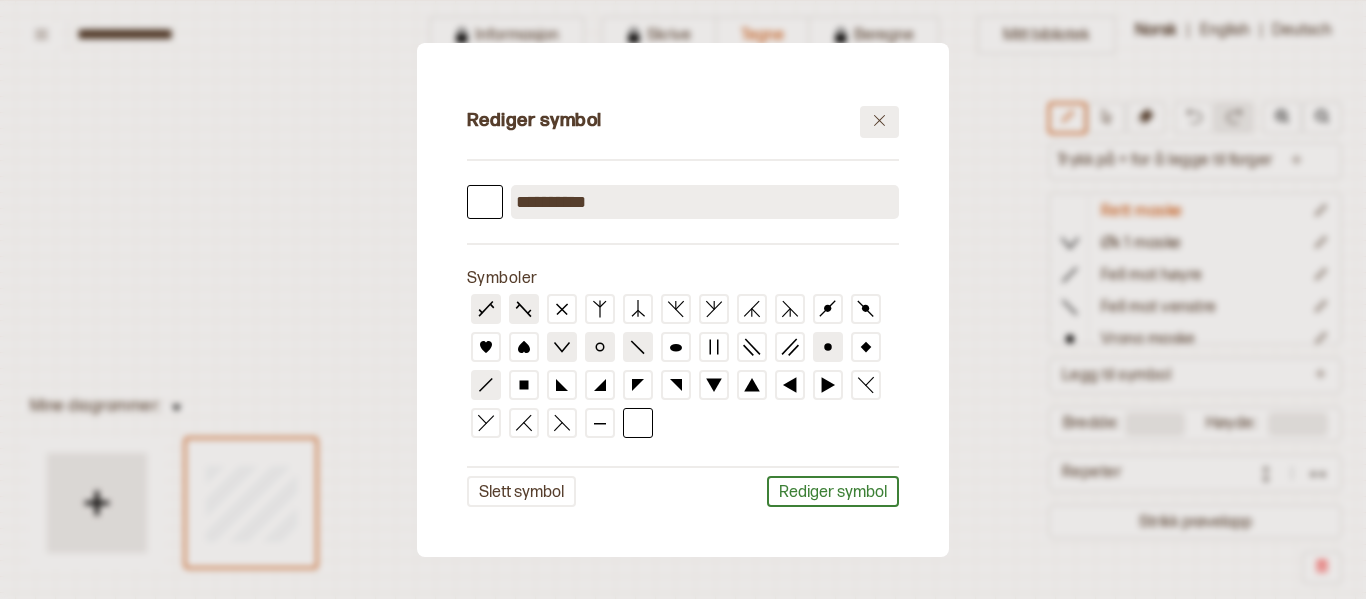 click 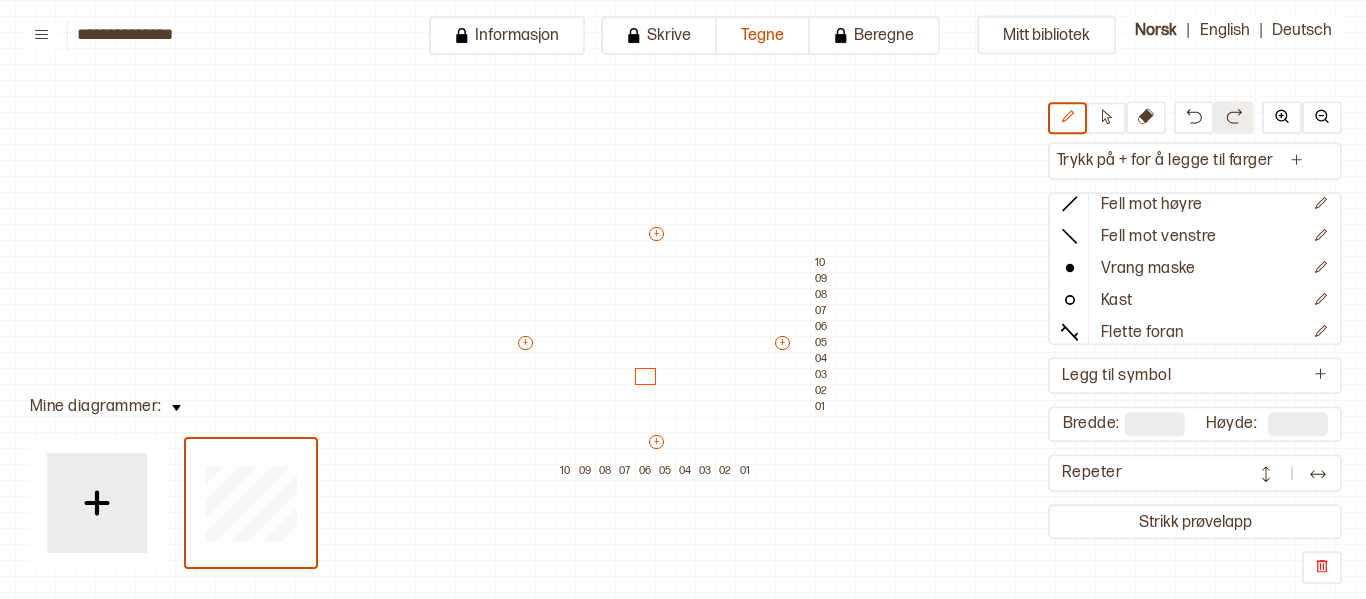 scroll, scrollTop: 80, scrollLeft: 0, axis: vertical 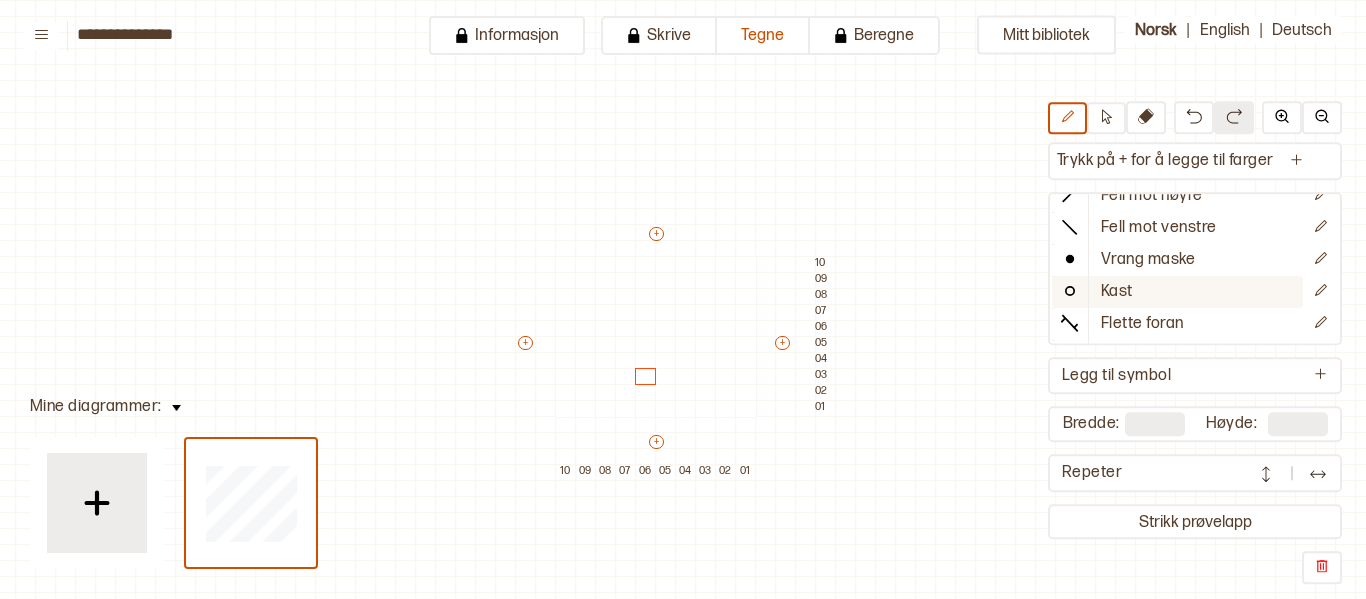 click on "Kast" at bounding box center (1177, 293) 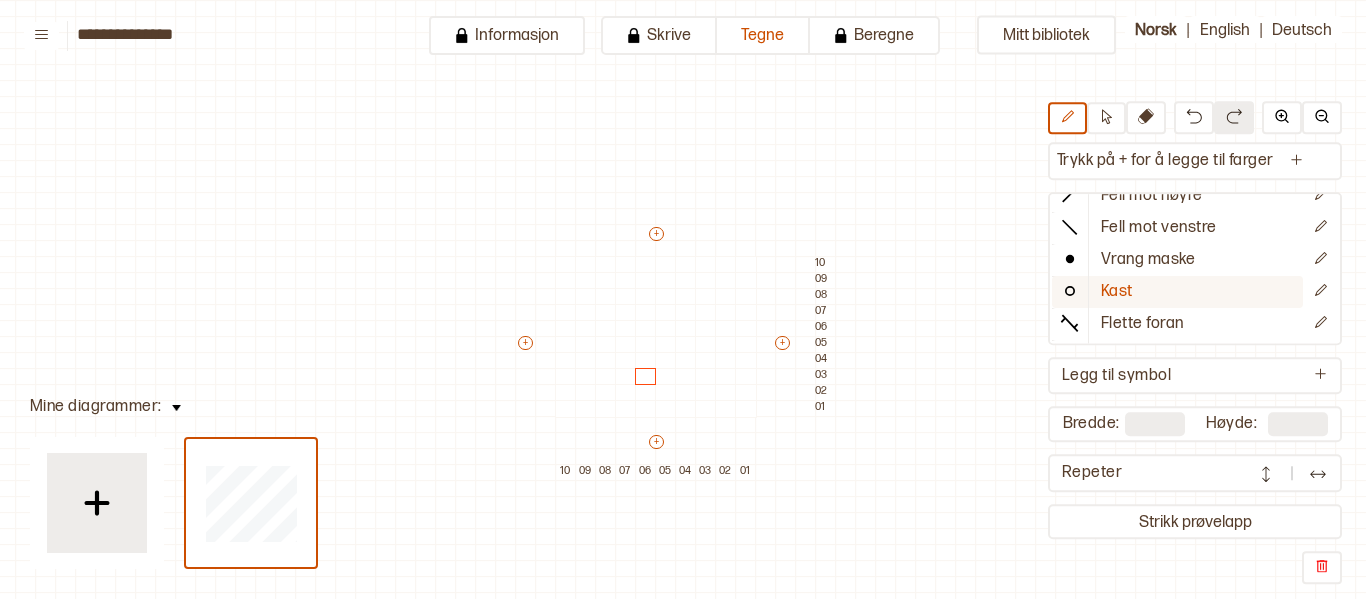 click on "Kast" at bounding box center [1117, 292] 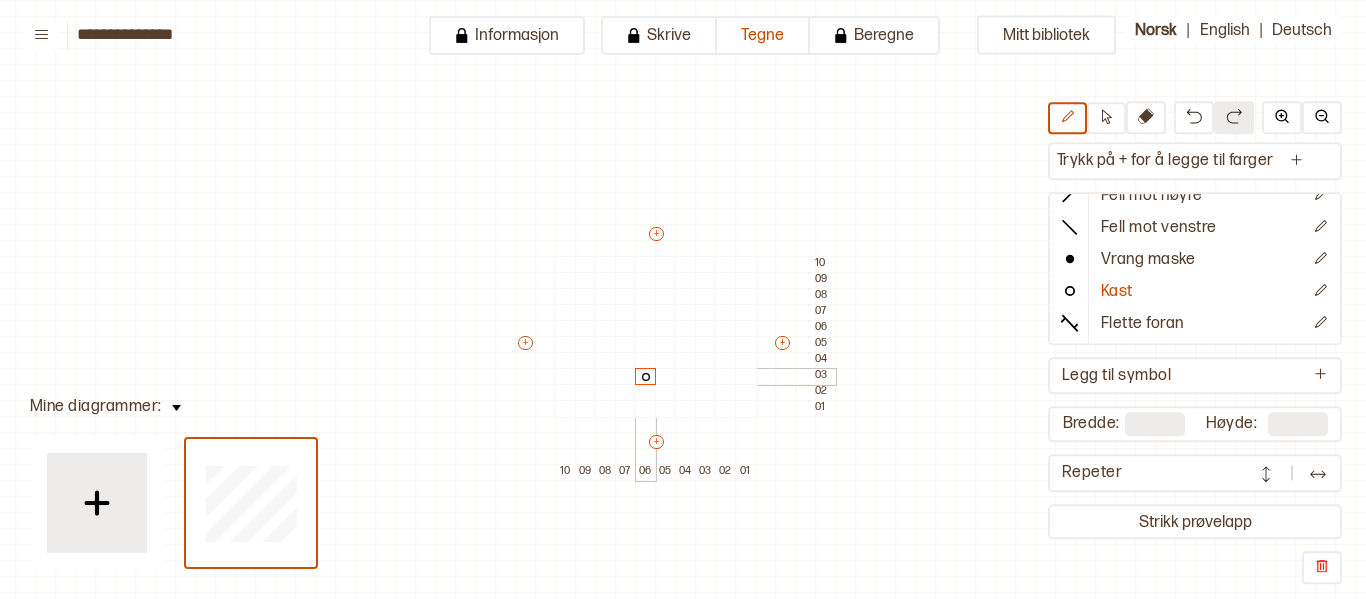click at bounding box center (646, 377) 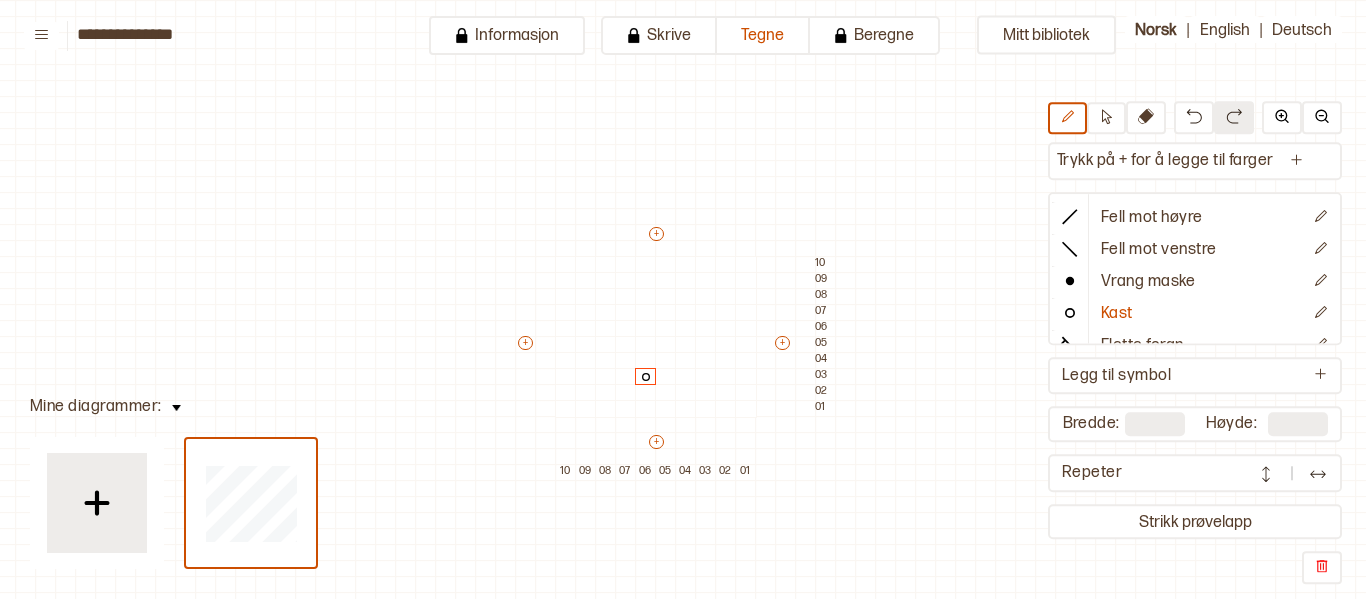 scroll, scrollTop: 40, scrollLeft: 0, axis: vertical 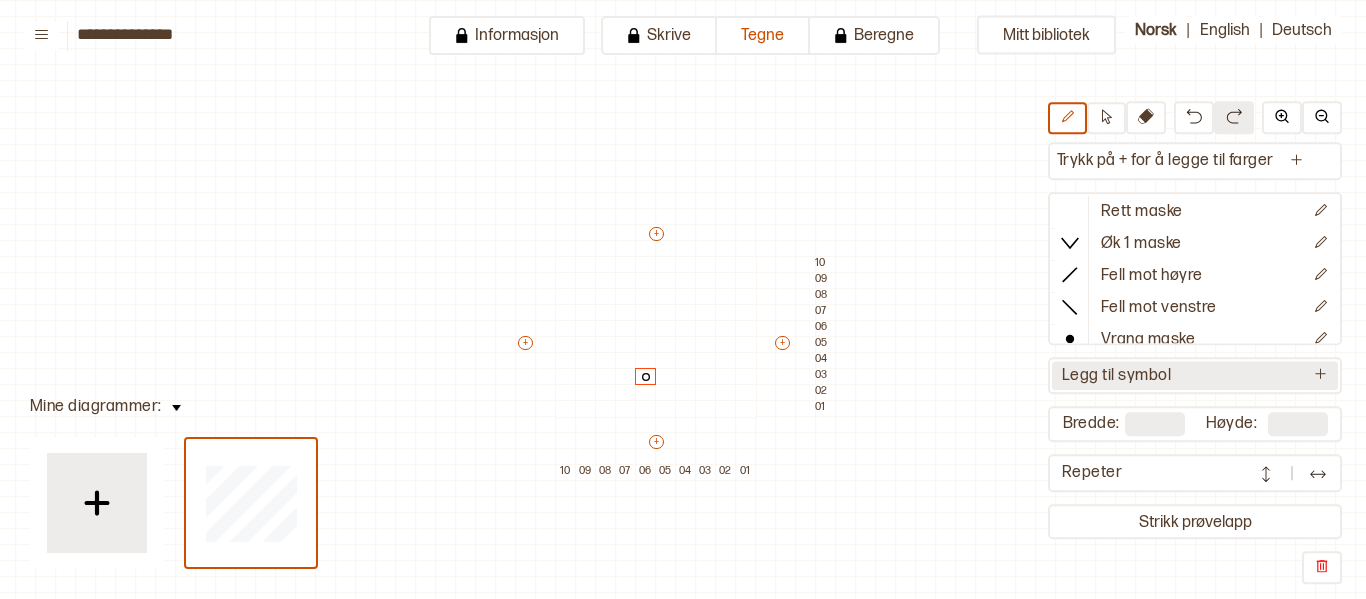 click on "Legg til symbol" at bounding box center (1195, 376) 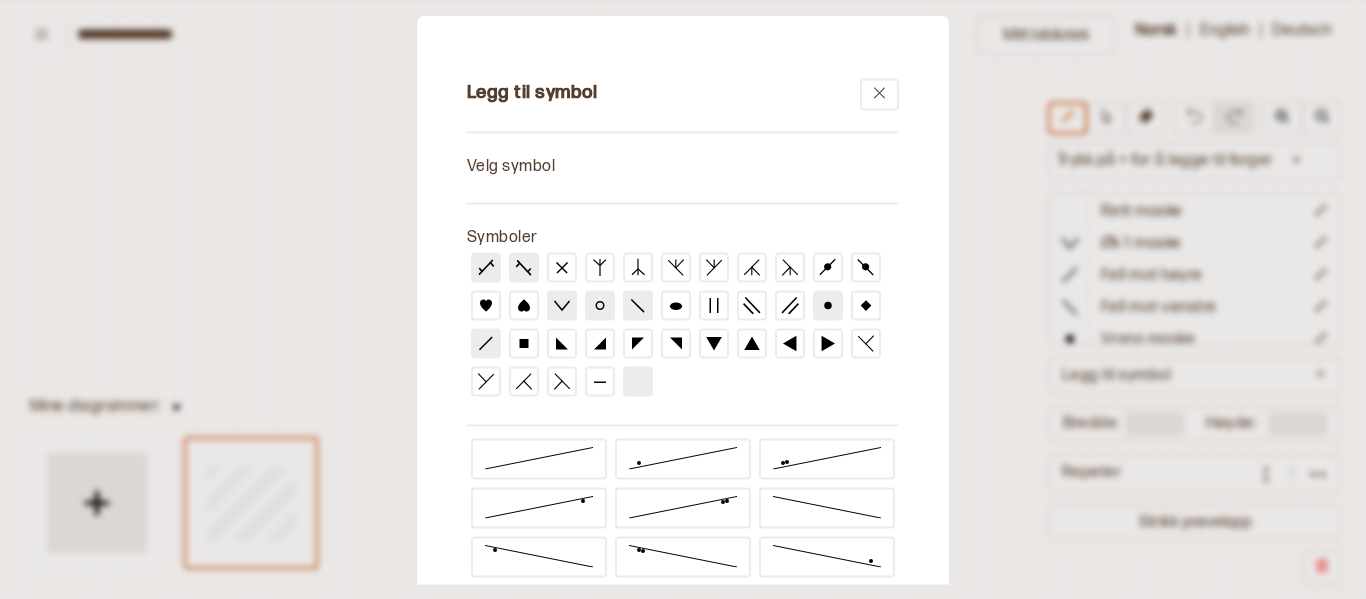 click on "Velg symbol" at bounding box center [683, 167] 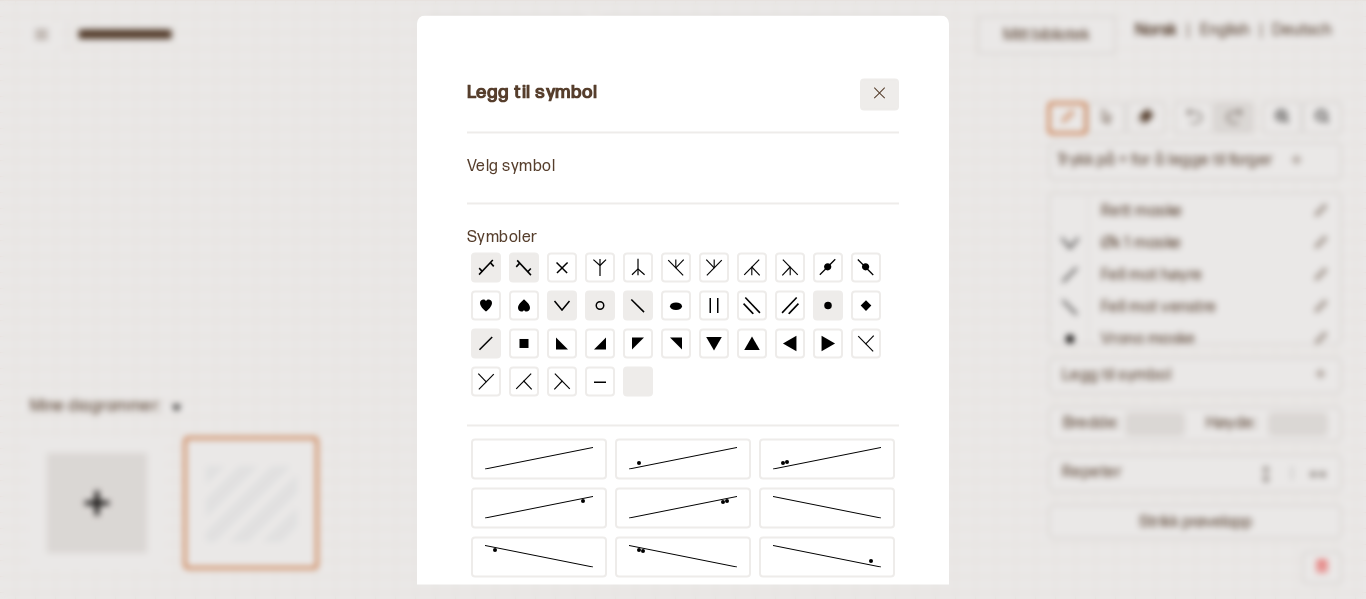 click at bounding box center (879, 94) 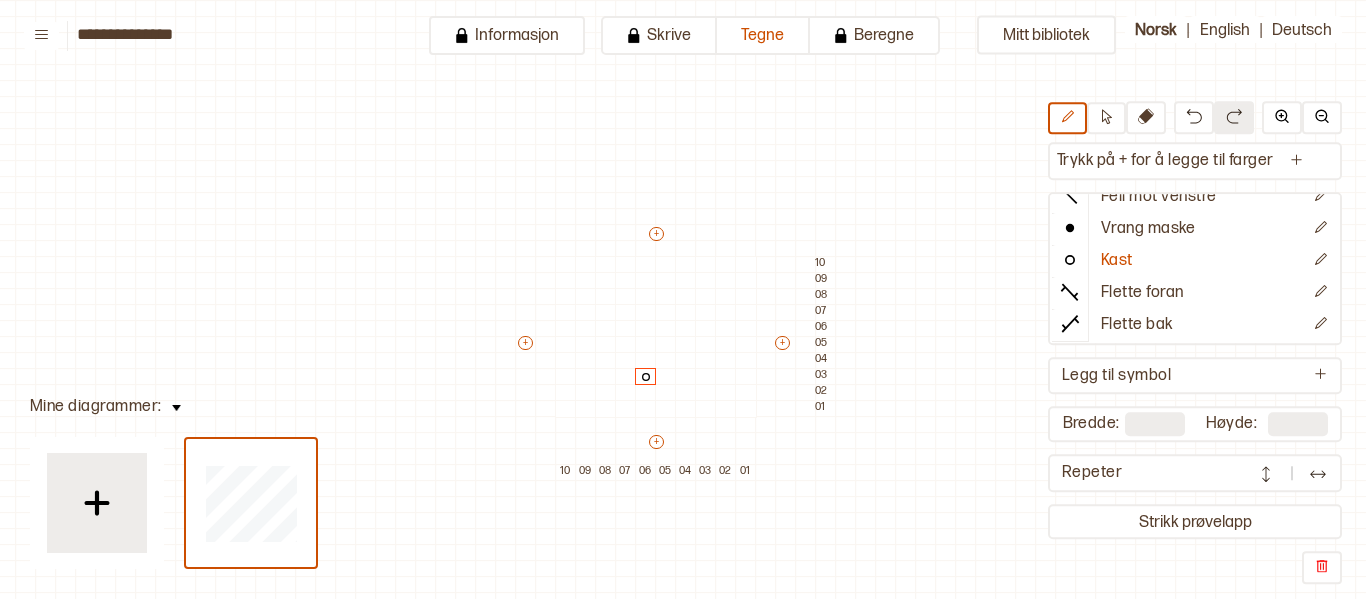 scroll, scrollTop: 0, scrollLeft: 0, axis: both 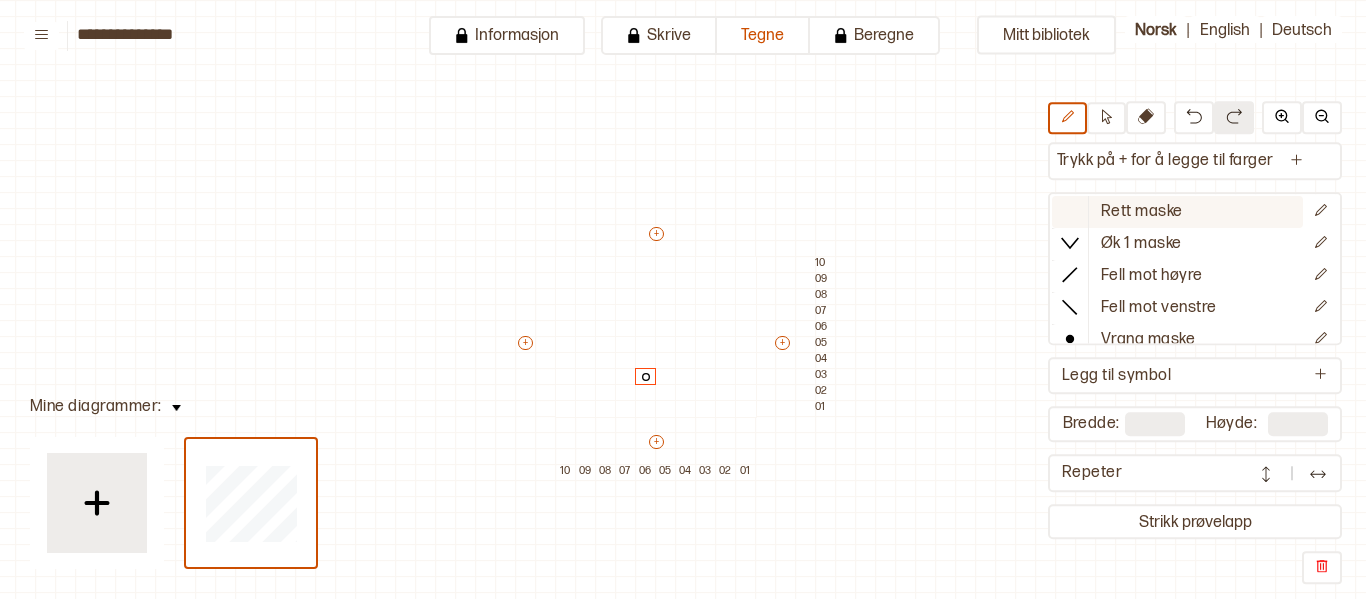 click on "Rett maske" at bounding box center [1142, 212] 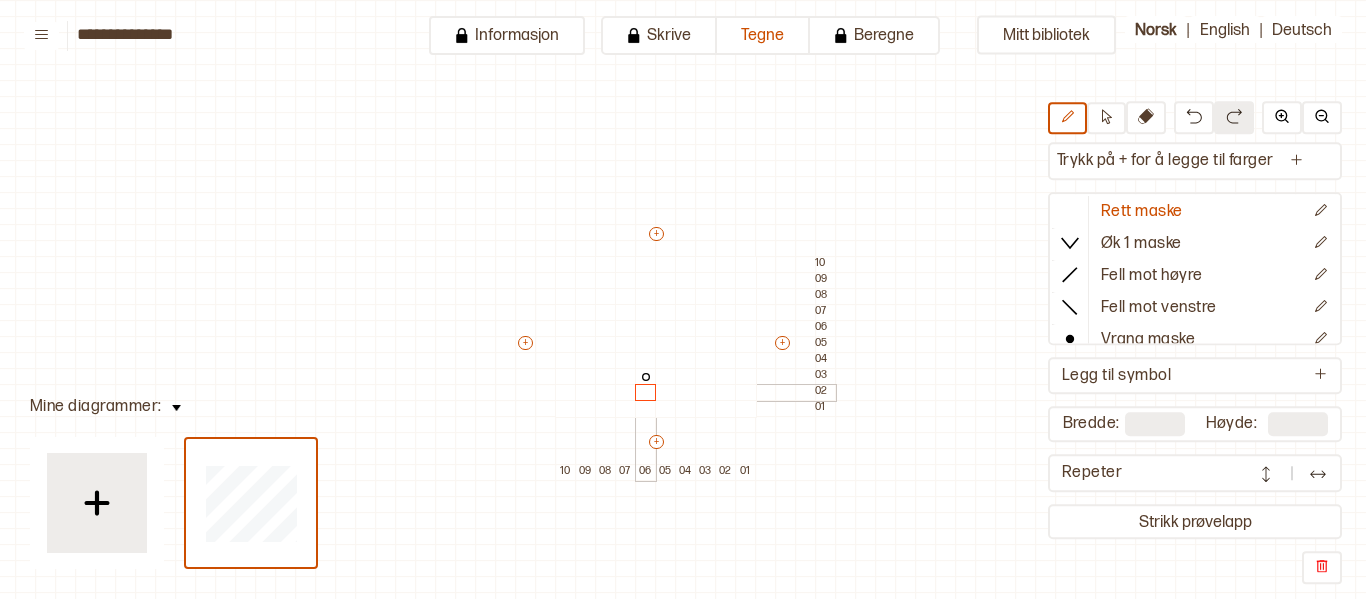 click at bounding box center (646, 393) 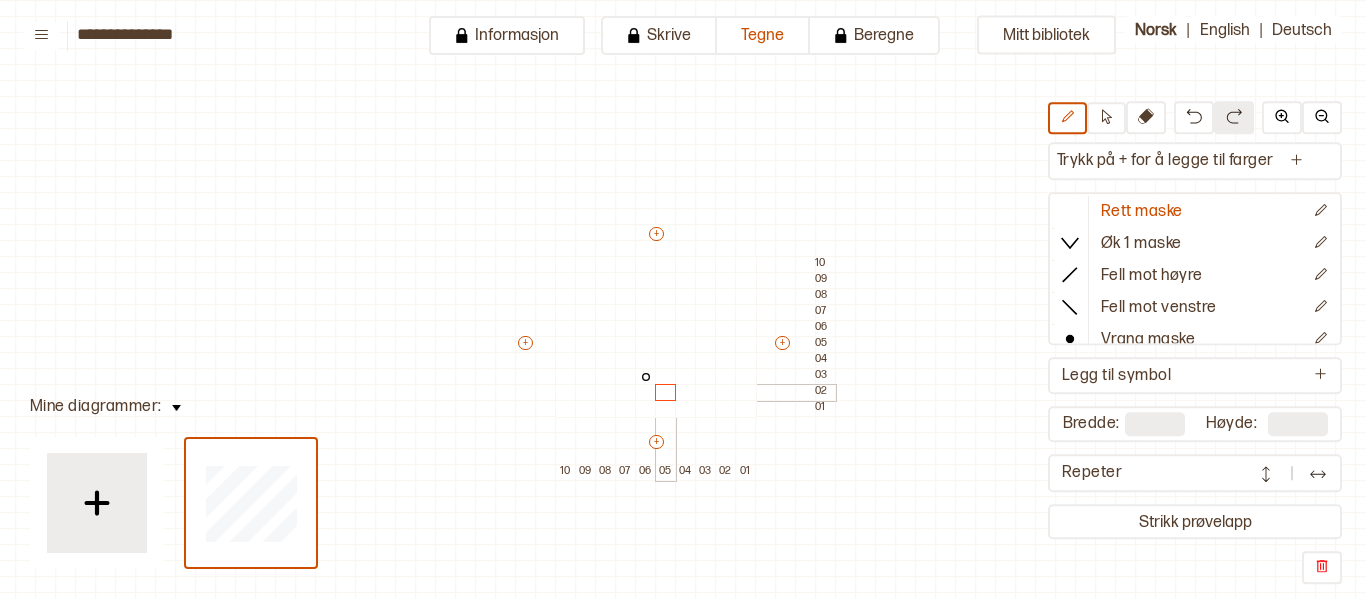 click at bounding box center (666, 393) 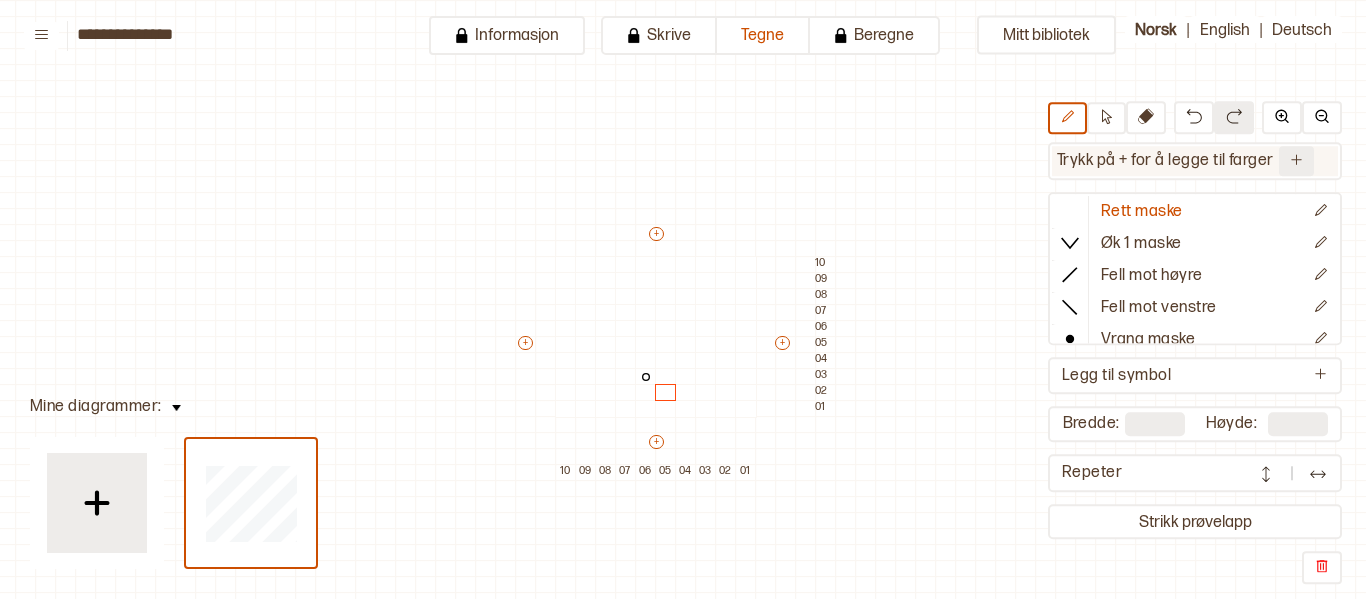 click 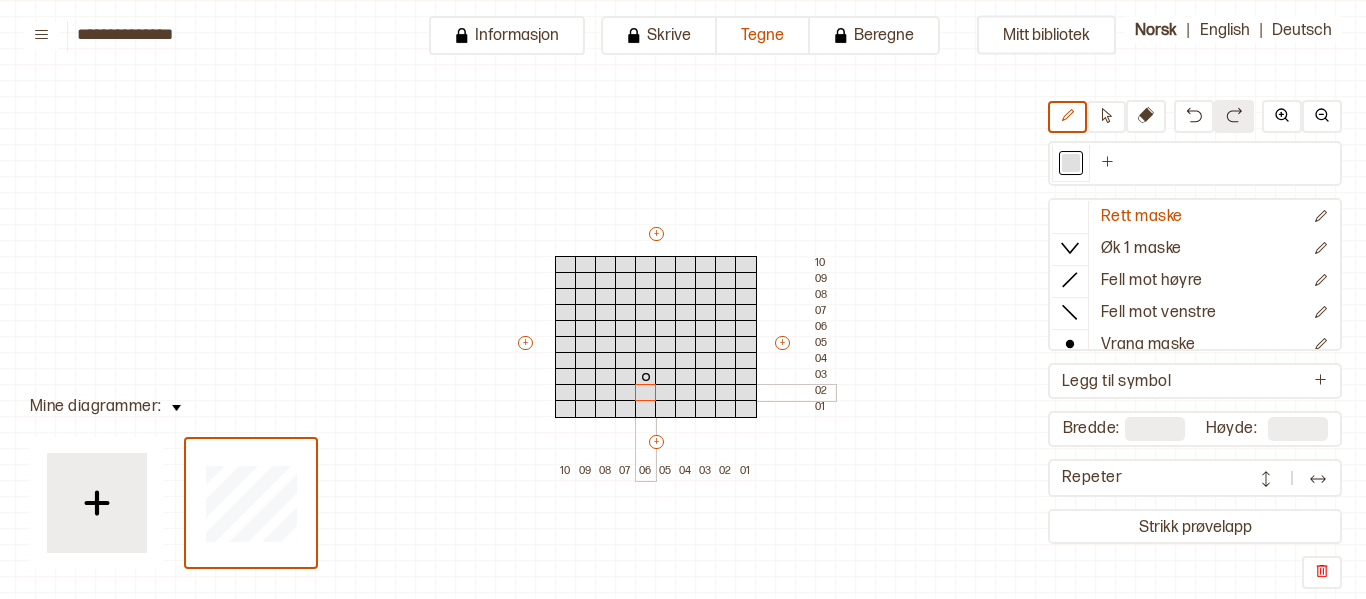 click at bounding box center (646, 393) 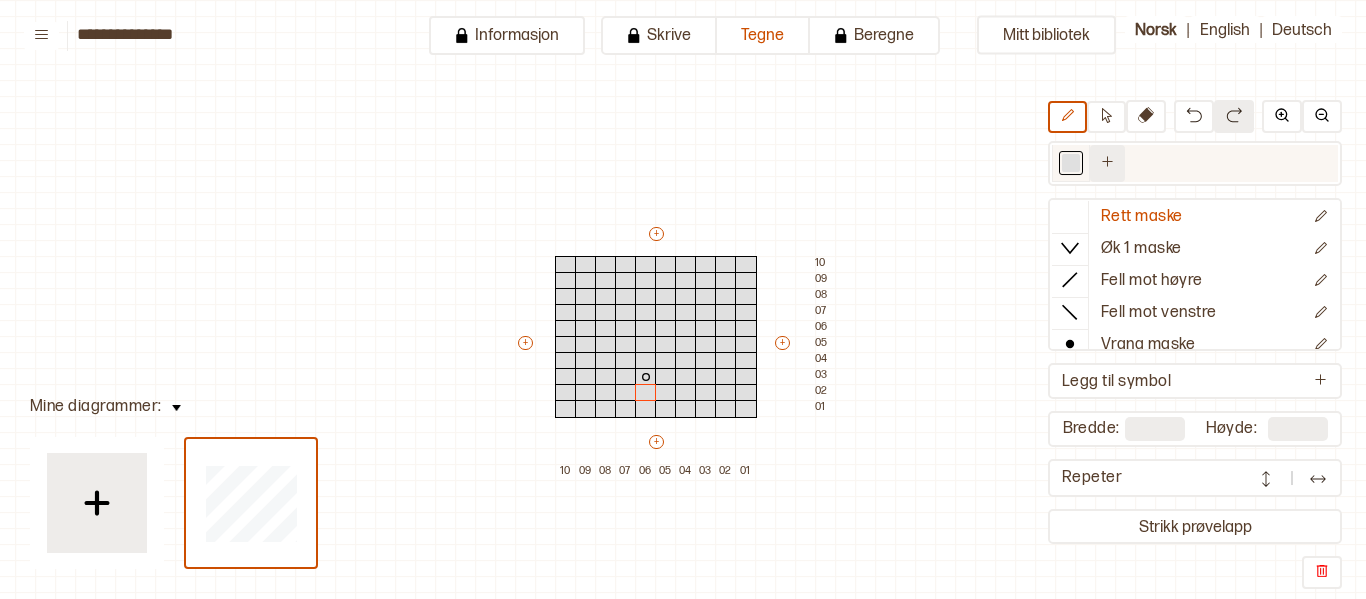 click 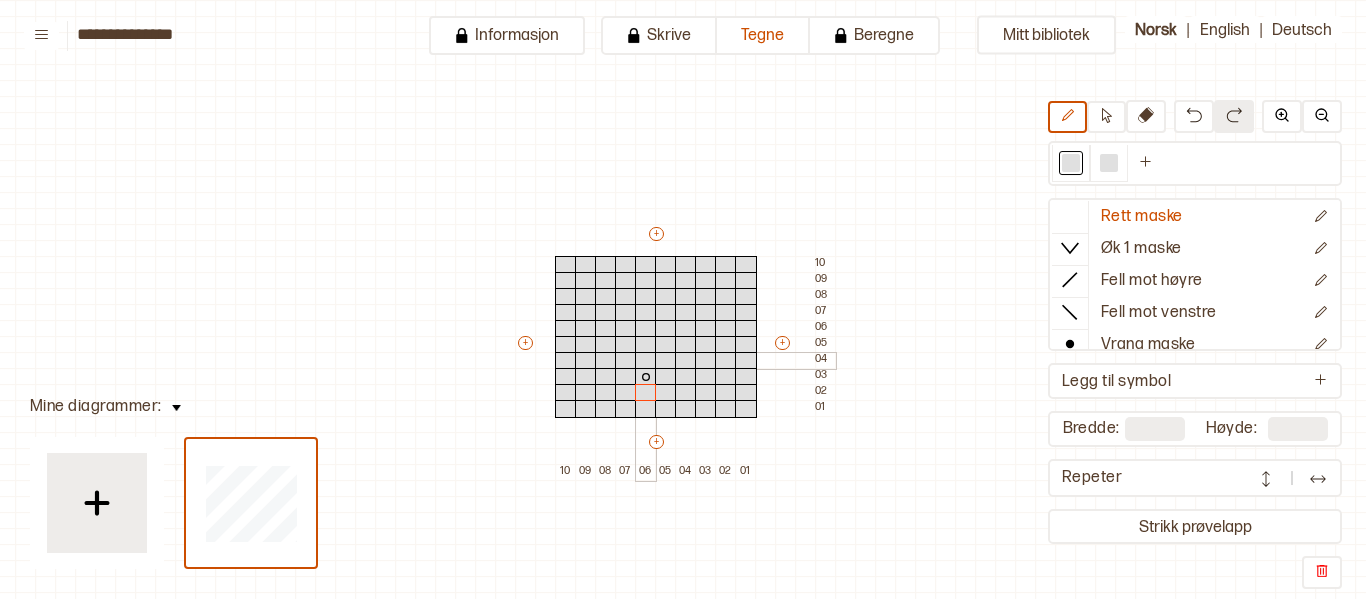 click at bounding box center [646, 361] 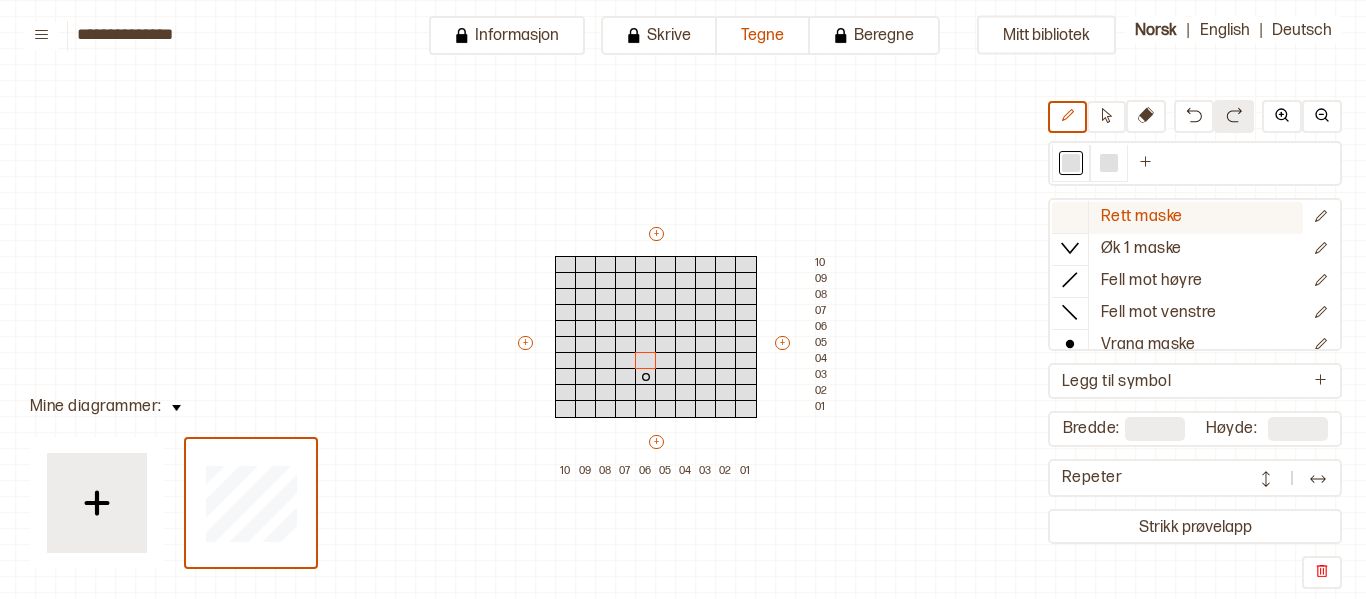 click on "Rett maske" at bounding box center [1142, 217] 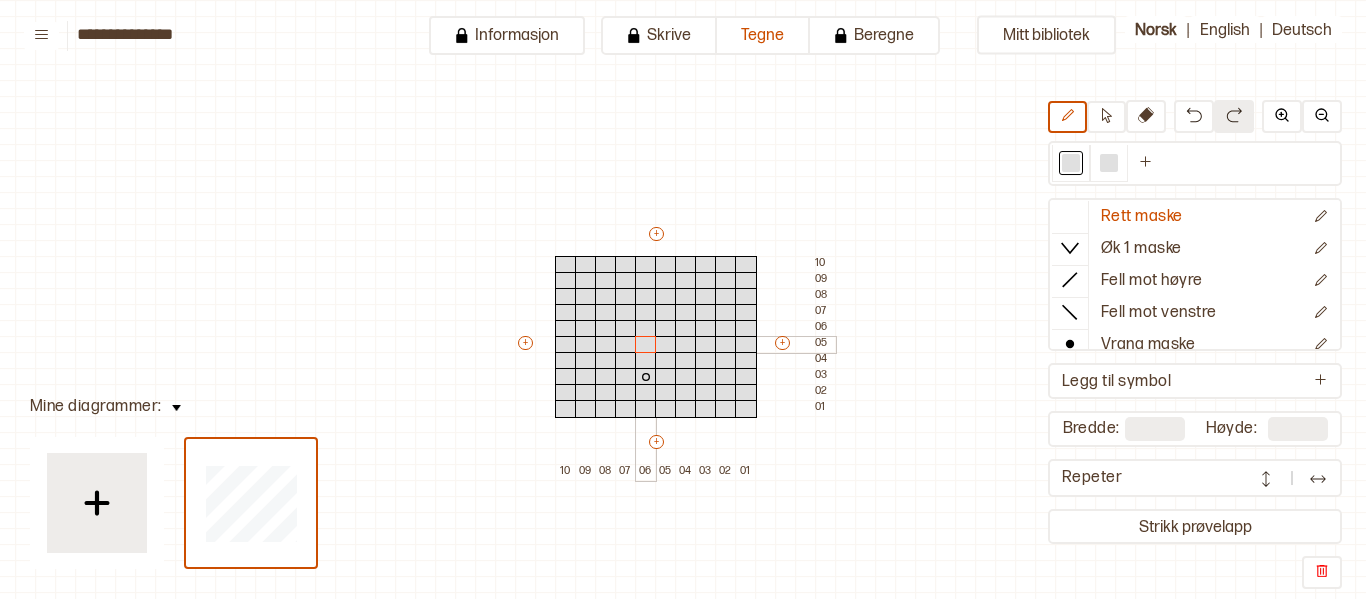 click at bounding box center (646, 345) 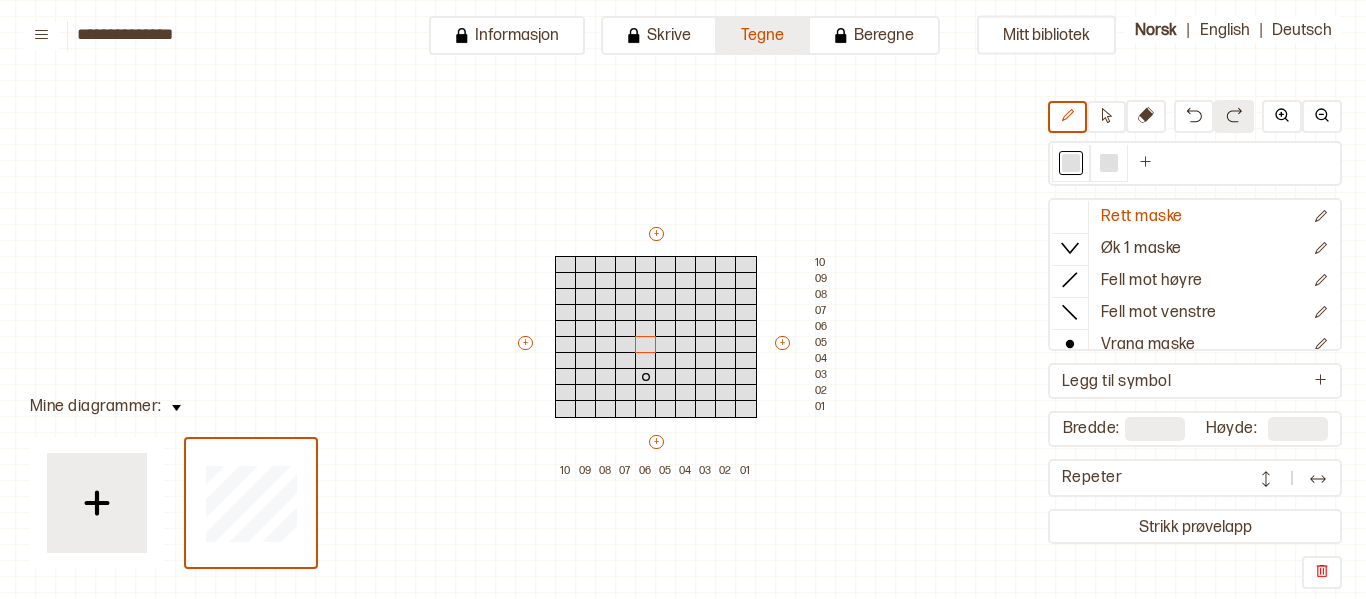 click on "Tegne" at bounding box center [763, 35] 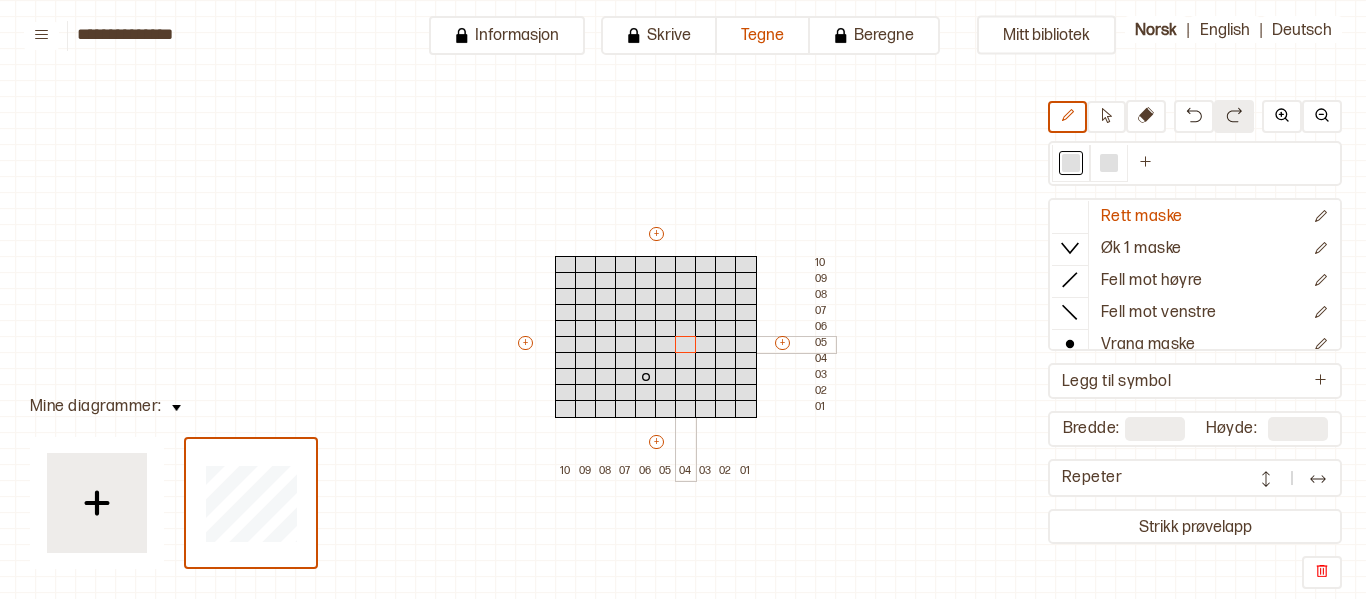click at bounding box center [686, 345] 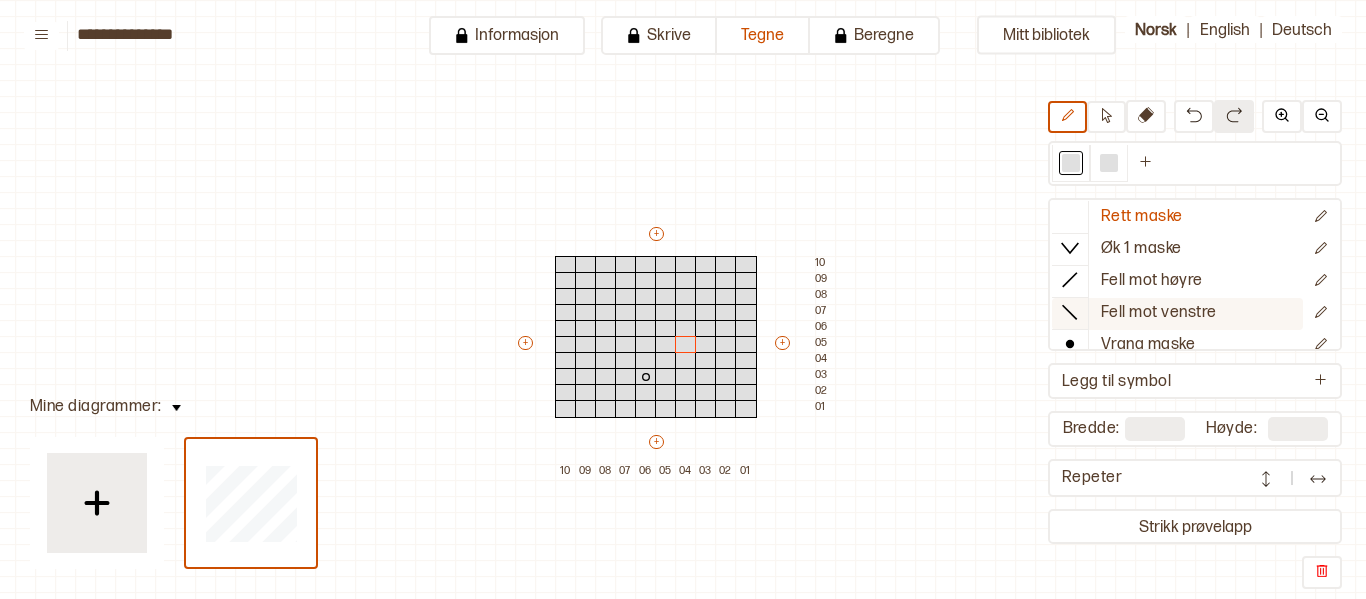 click on "Fell mot venstre" at bounding box center (1159, 313) 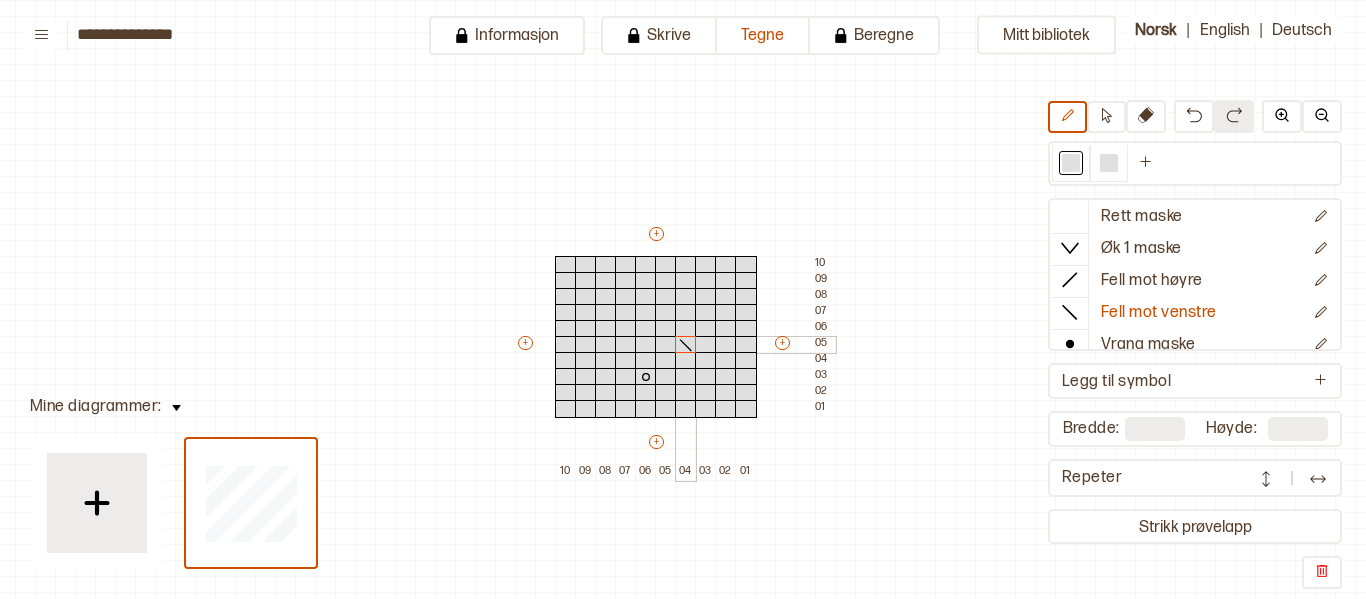click at bounding box center [686, 345] 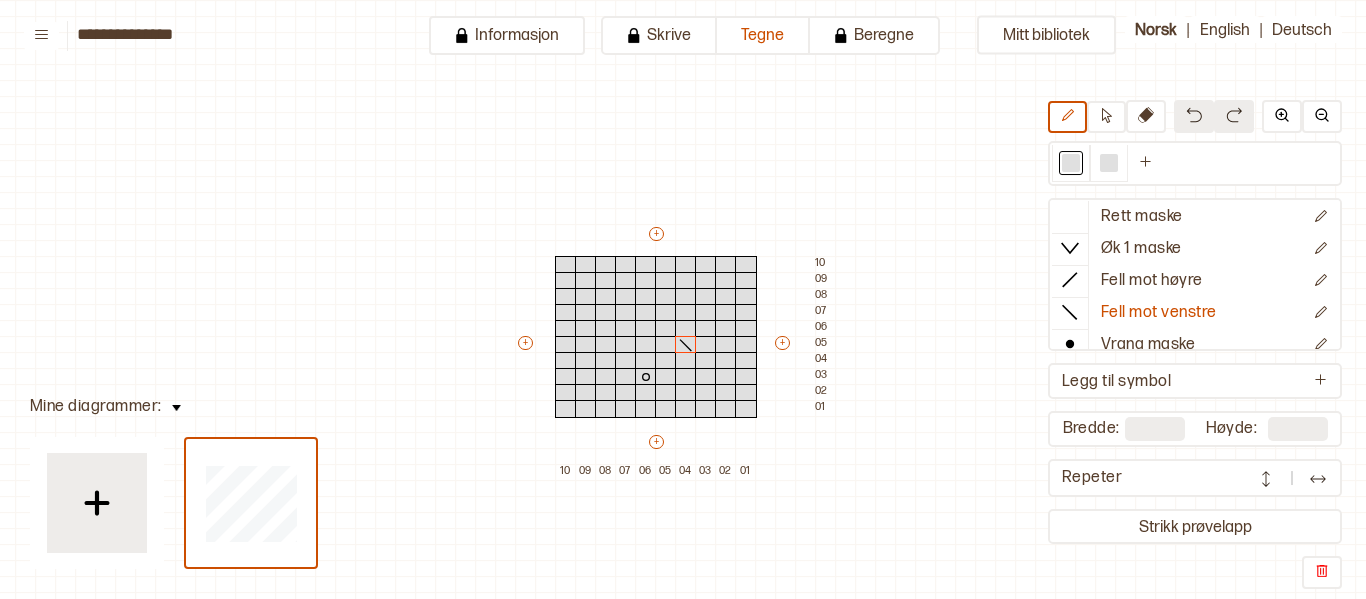 click at bounding box center [1194, 115] 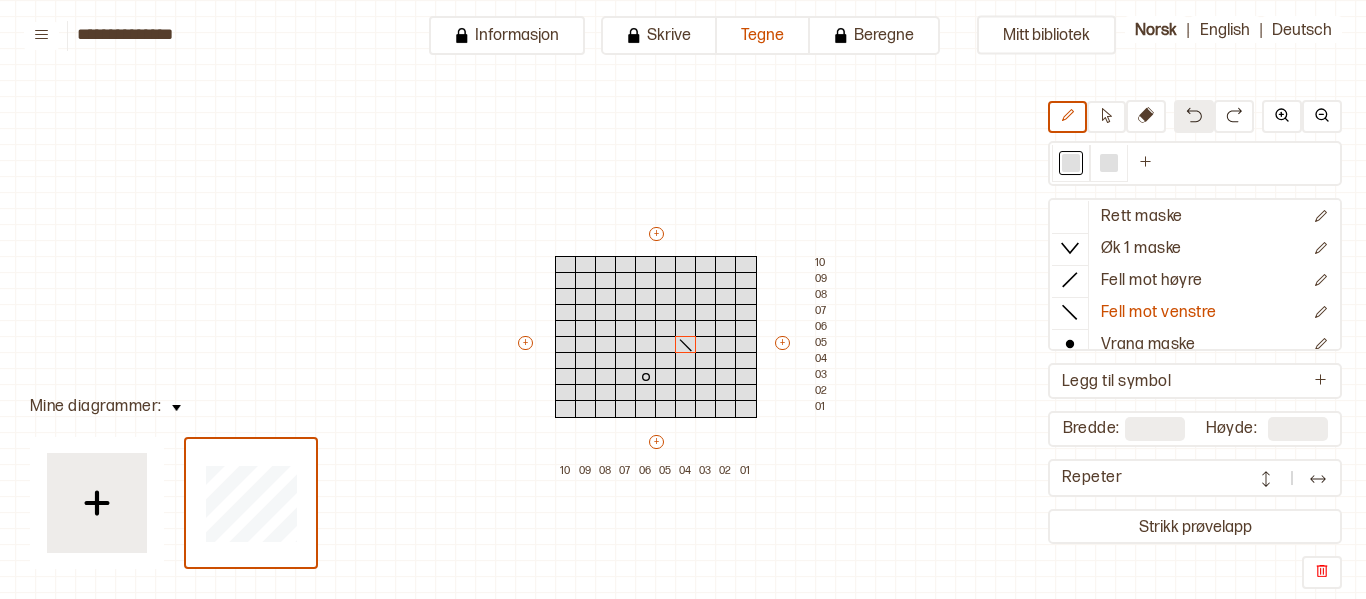 click at bounding box center (1194, 115) 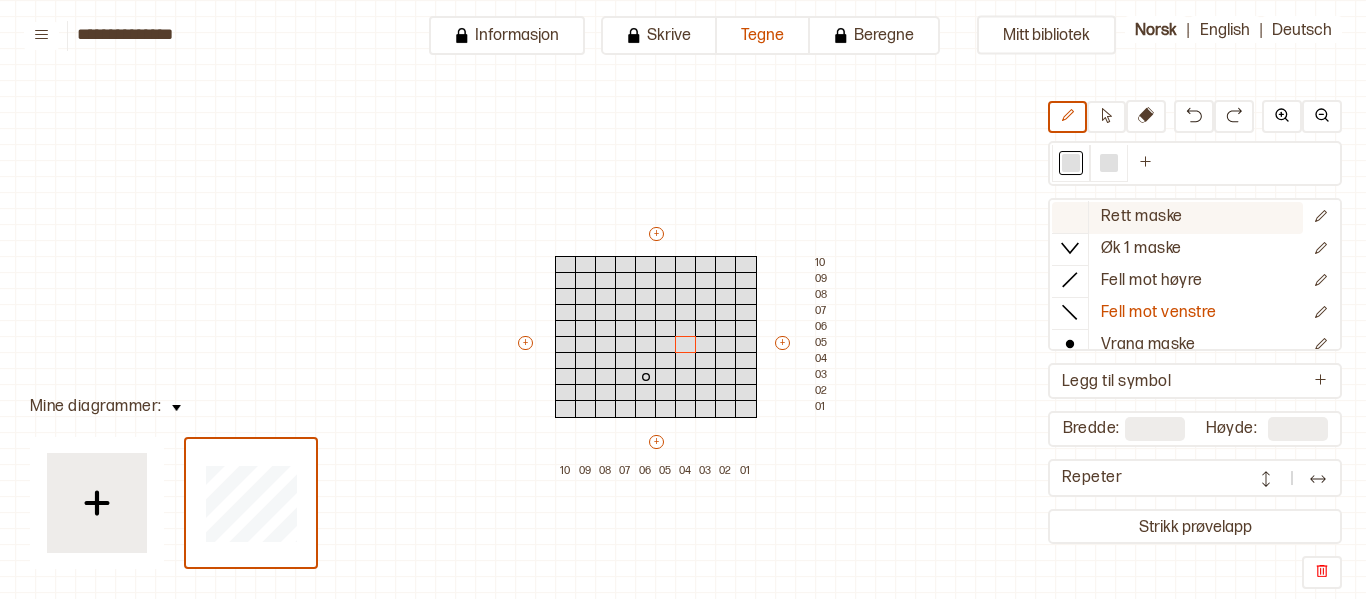 click on "Rett maske" at bounding box center [1142, 217] 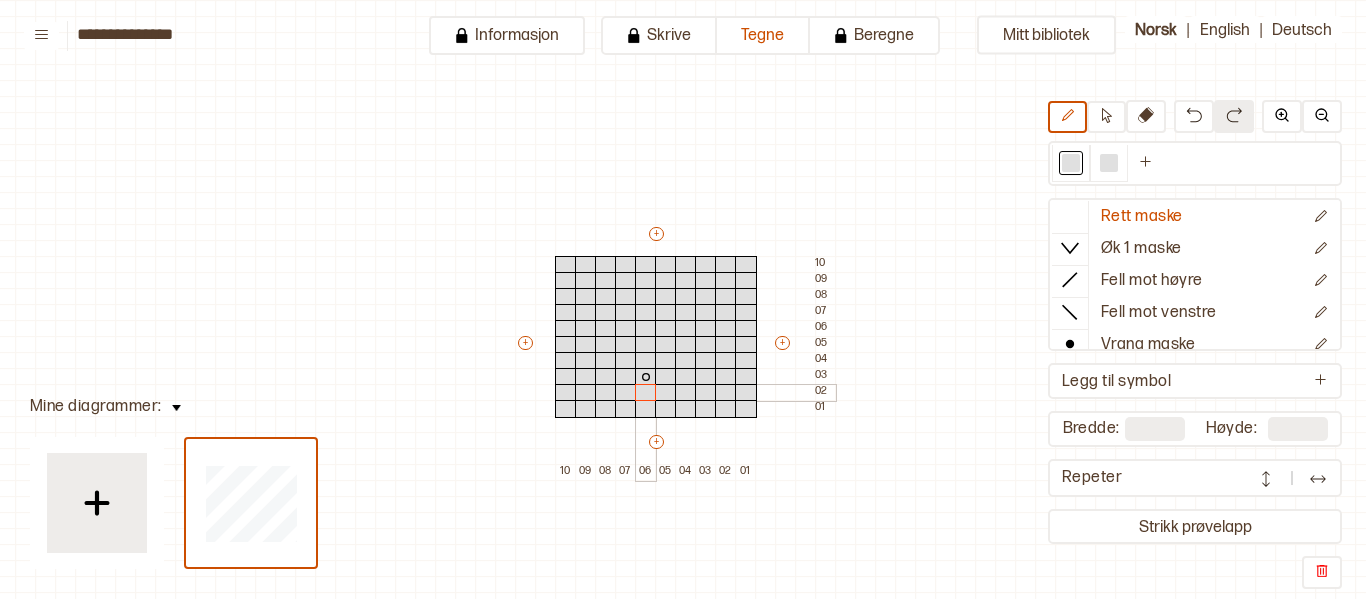 click at bounding box center (646, 393) 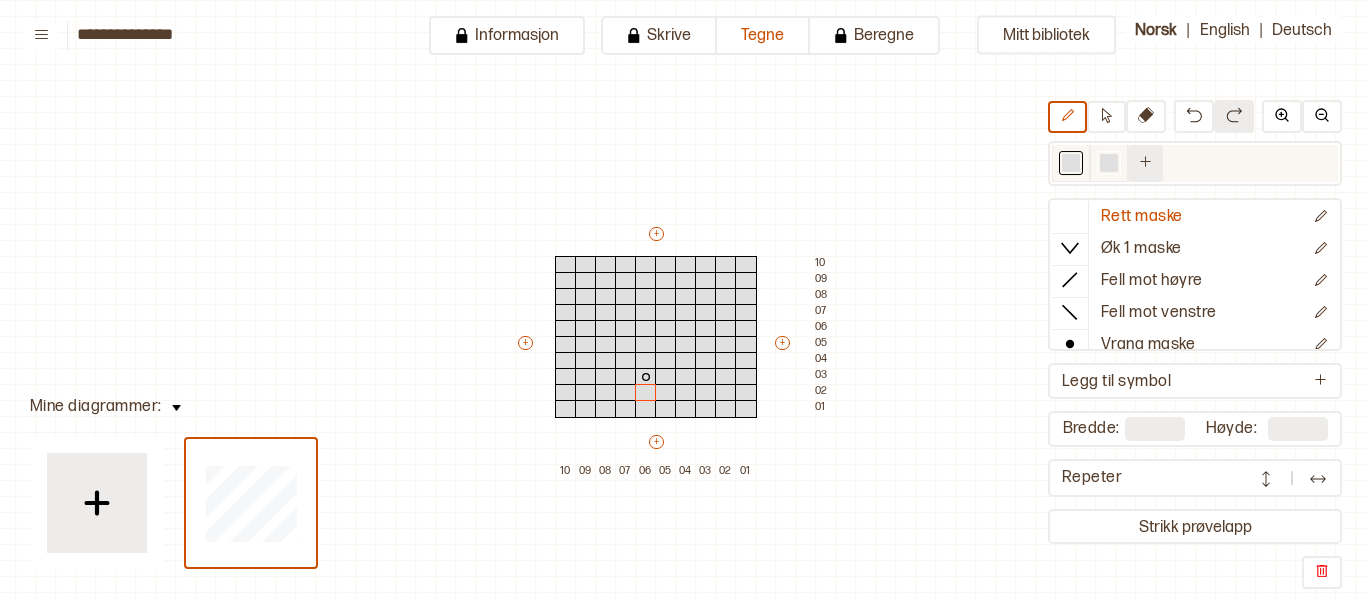 click 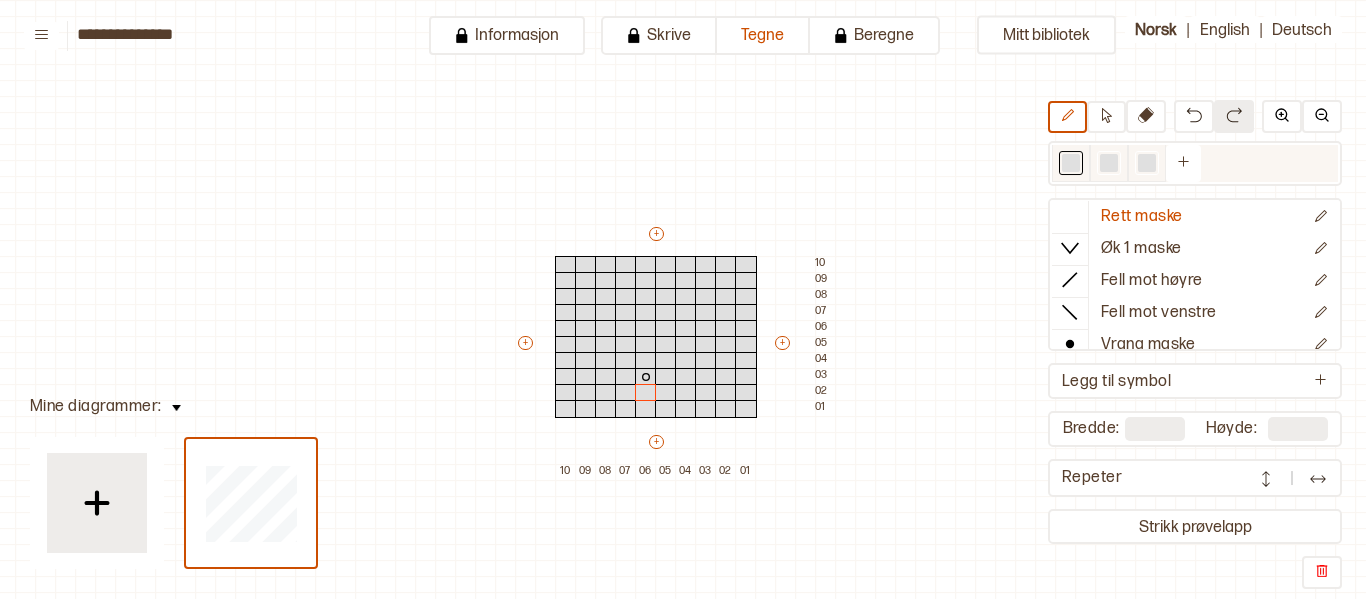 click at bounding box center [1109, 163] 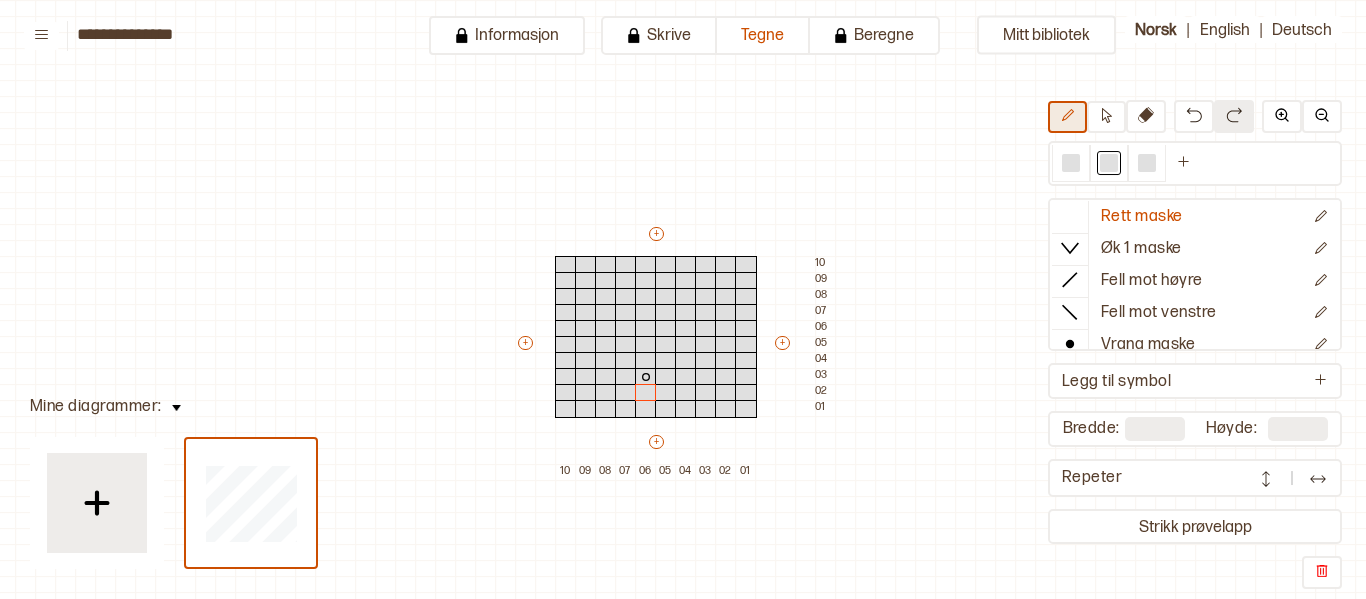 click 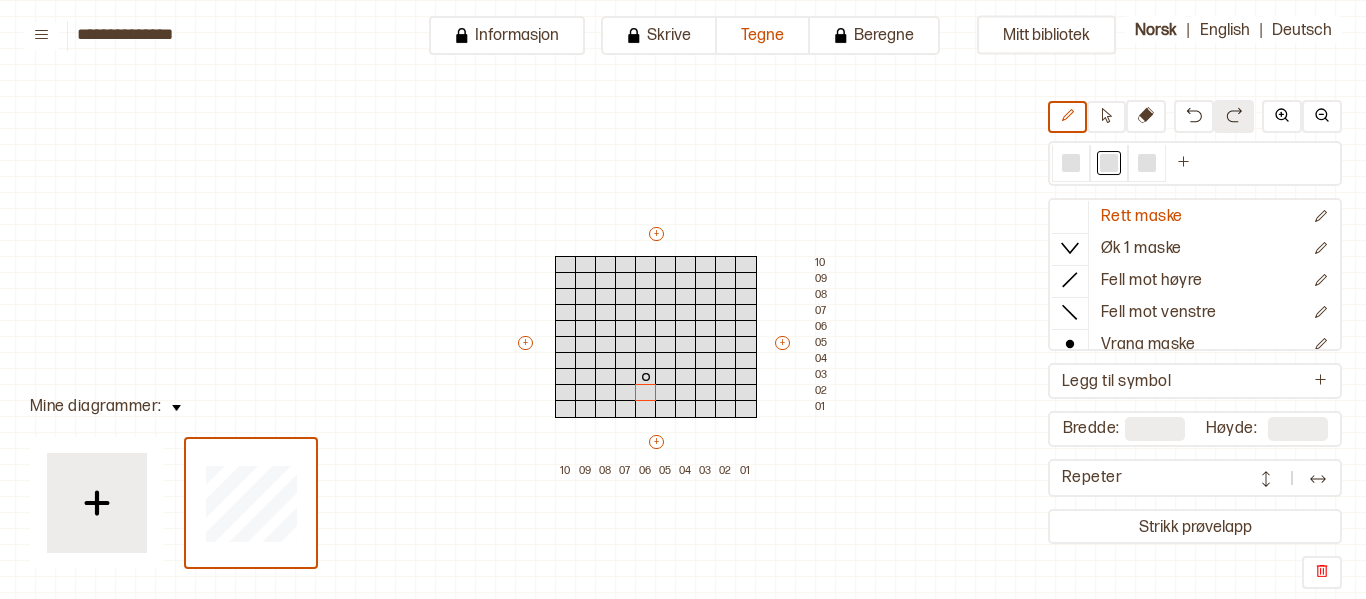 drag, startPoint x: 1068, startPoint y: 112, endPoint x: 1102, endPoint y: 85, distance: 43.416588 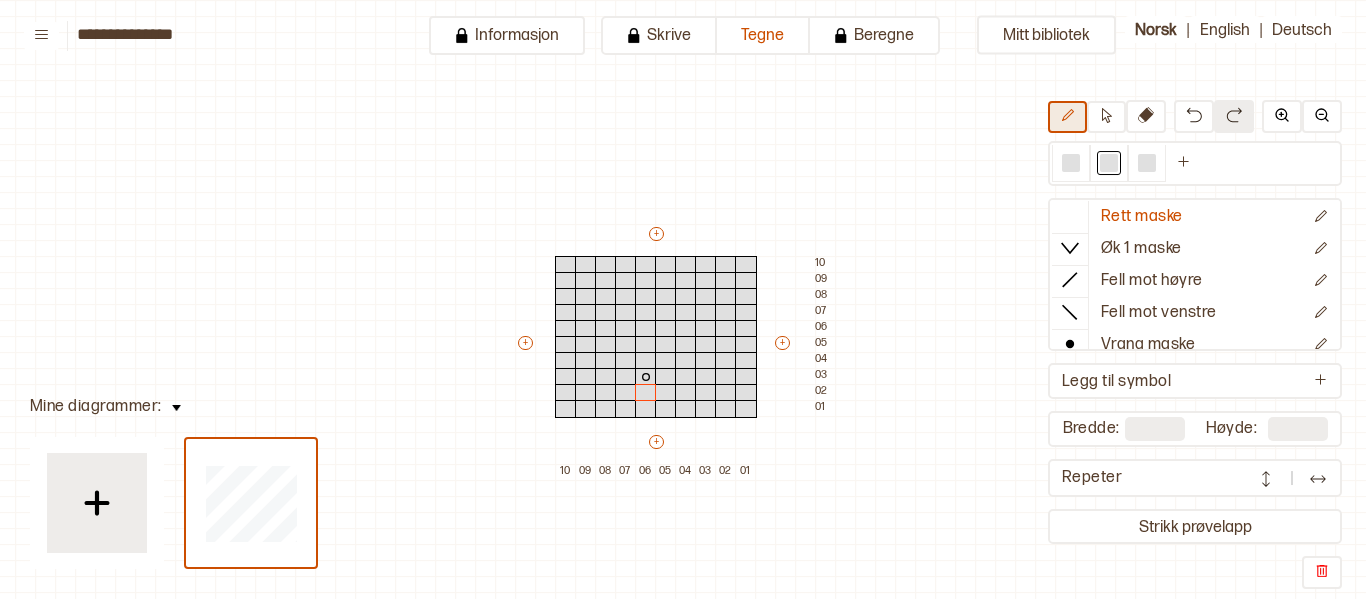click 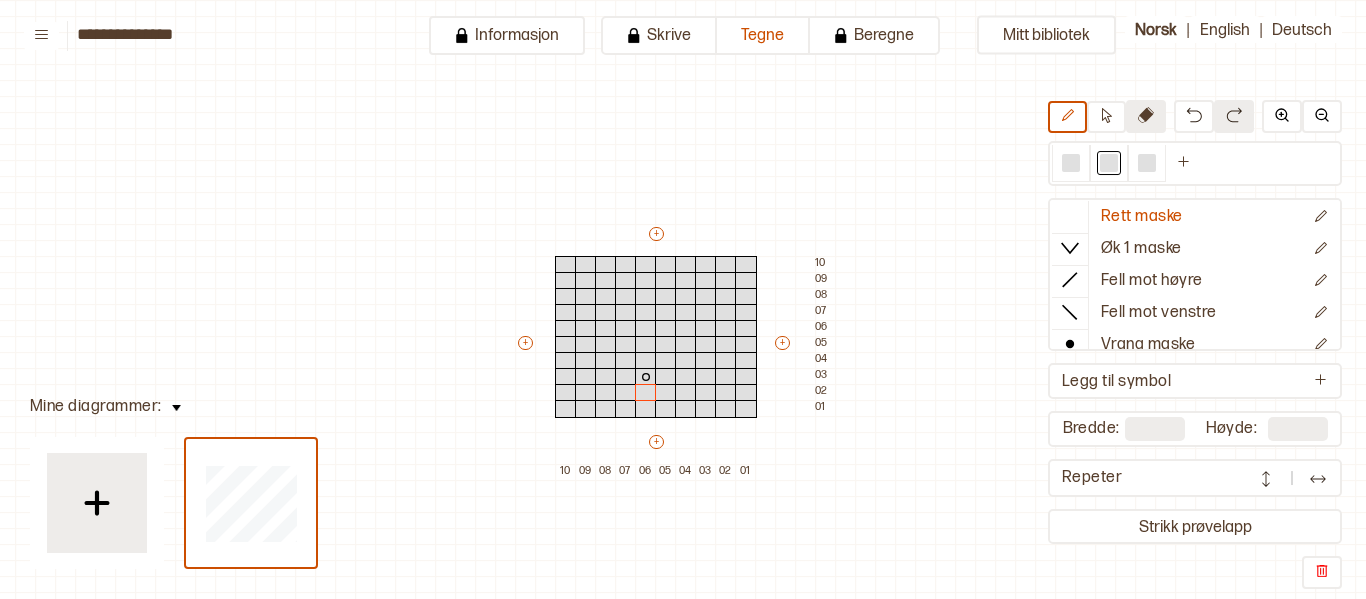 click at bounding box center [1146, 116] 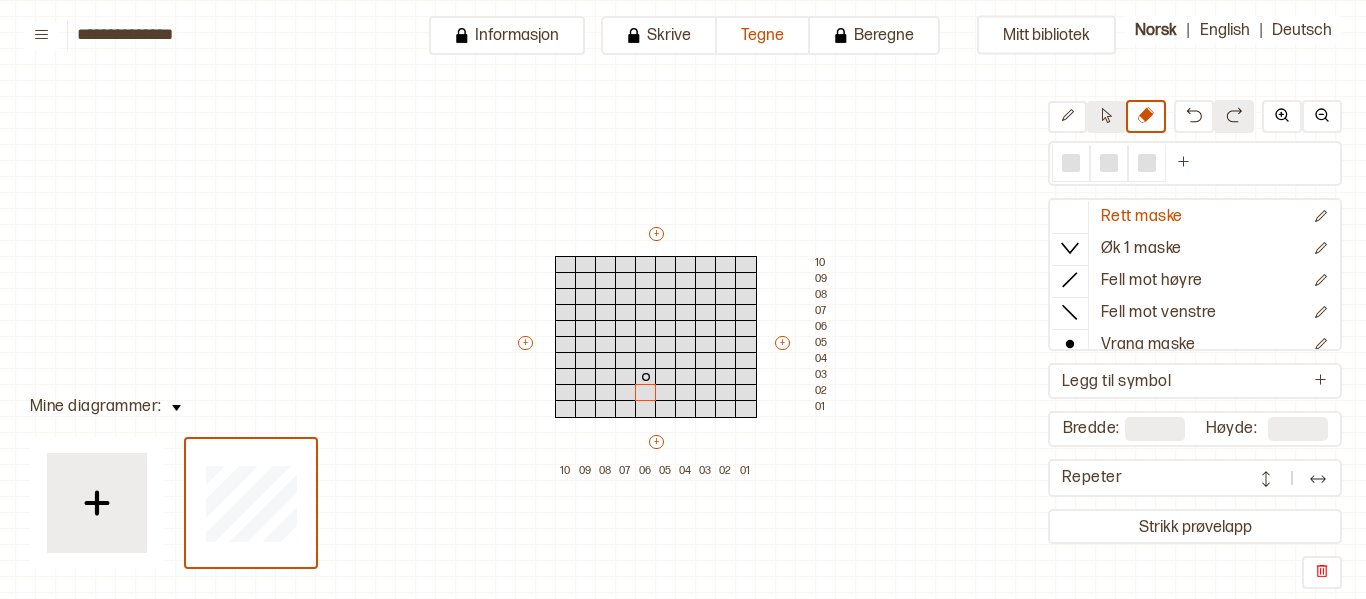 click at bounding box center [1106, 117] 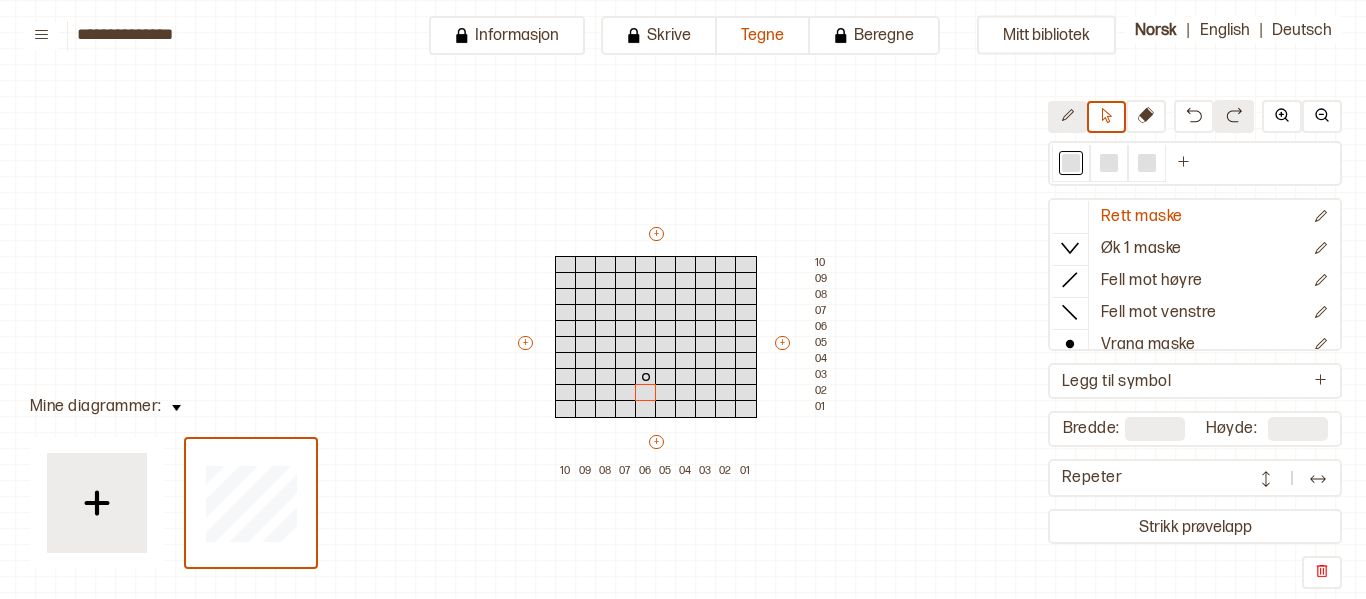click 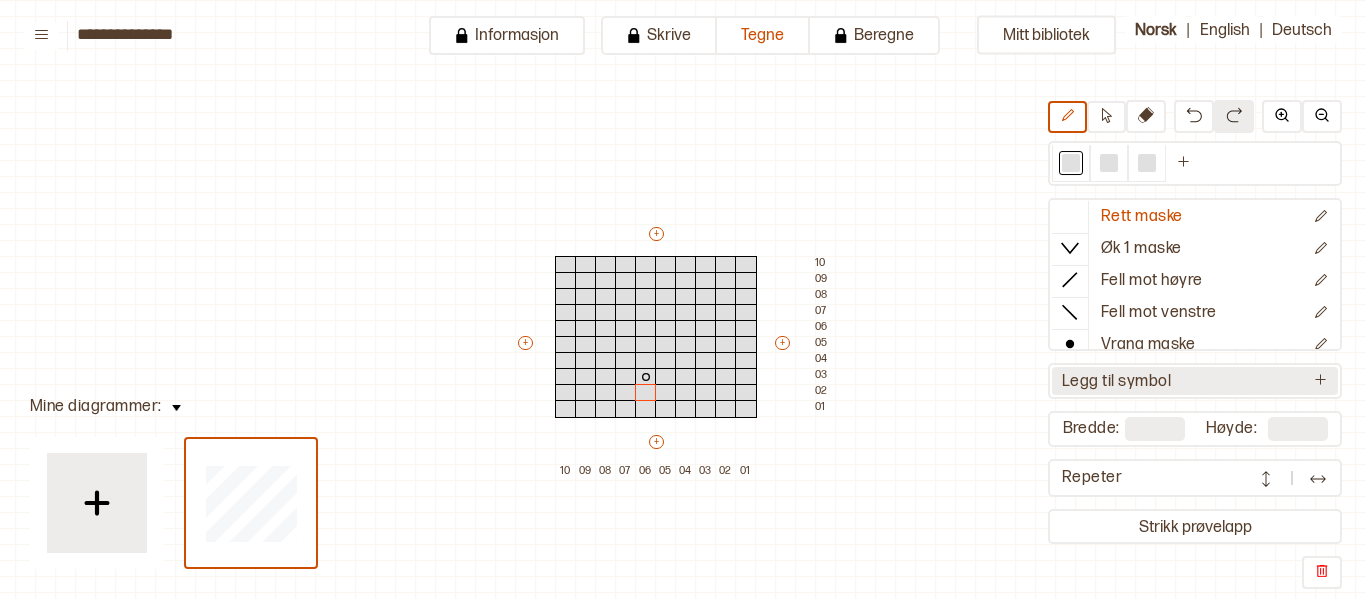 click on "Legg til symbol" at bounding box center [1195, 381] 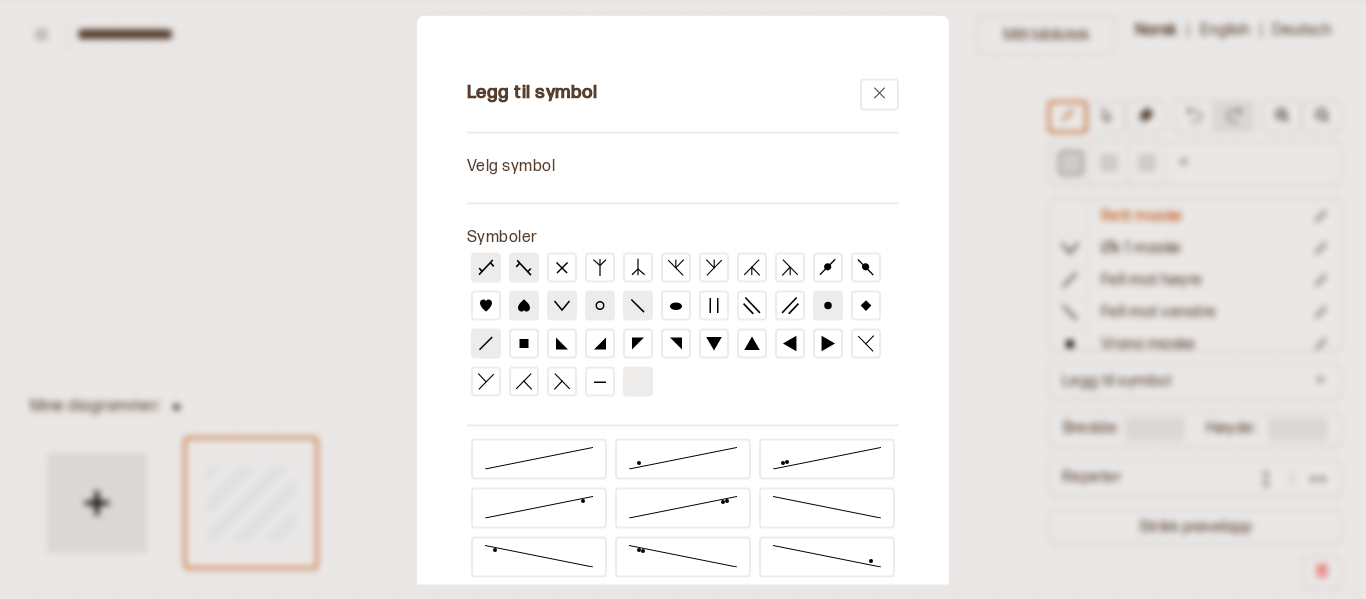 click 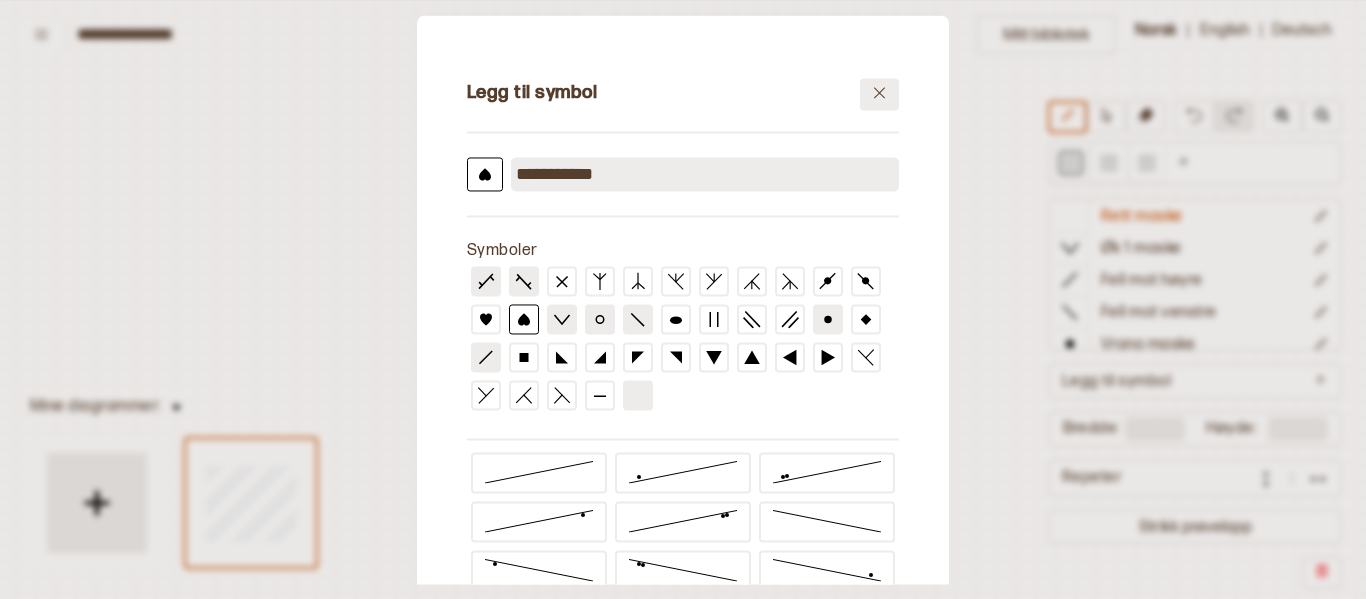 click 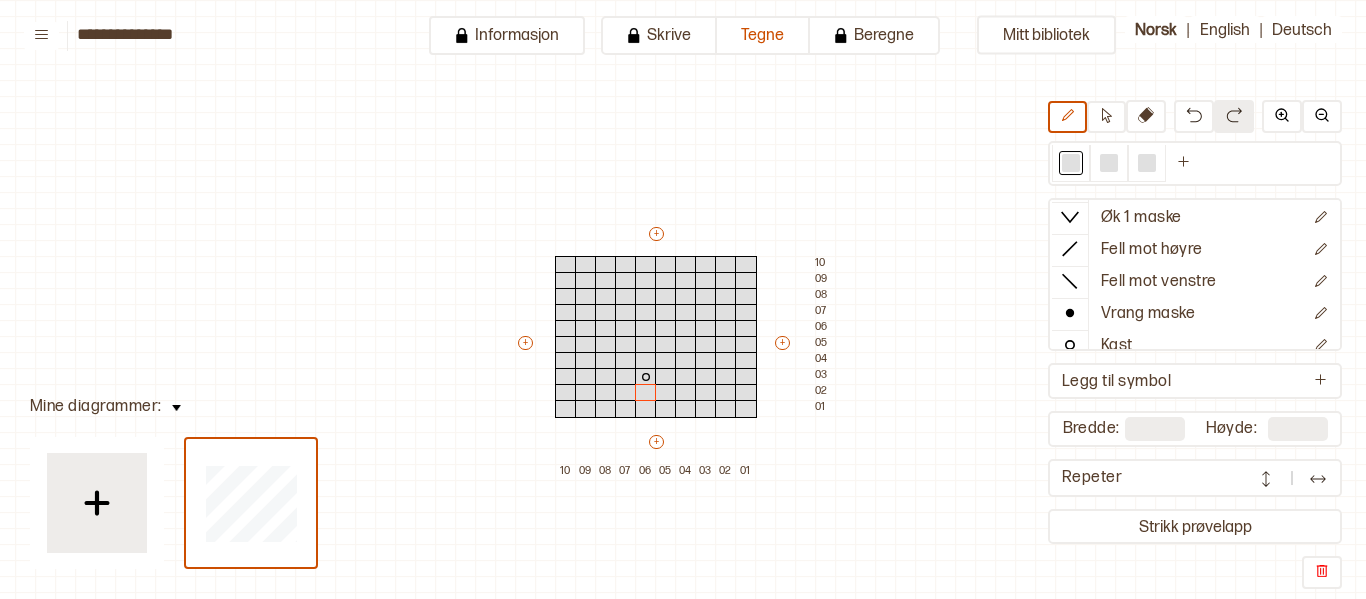 scroll, scrollTop: 0, scrollLeft: 0, axis: both 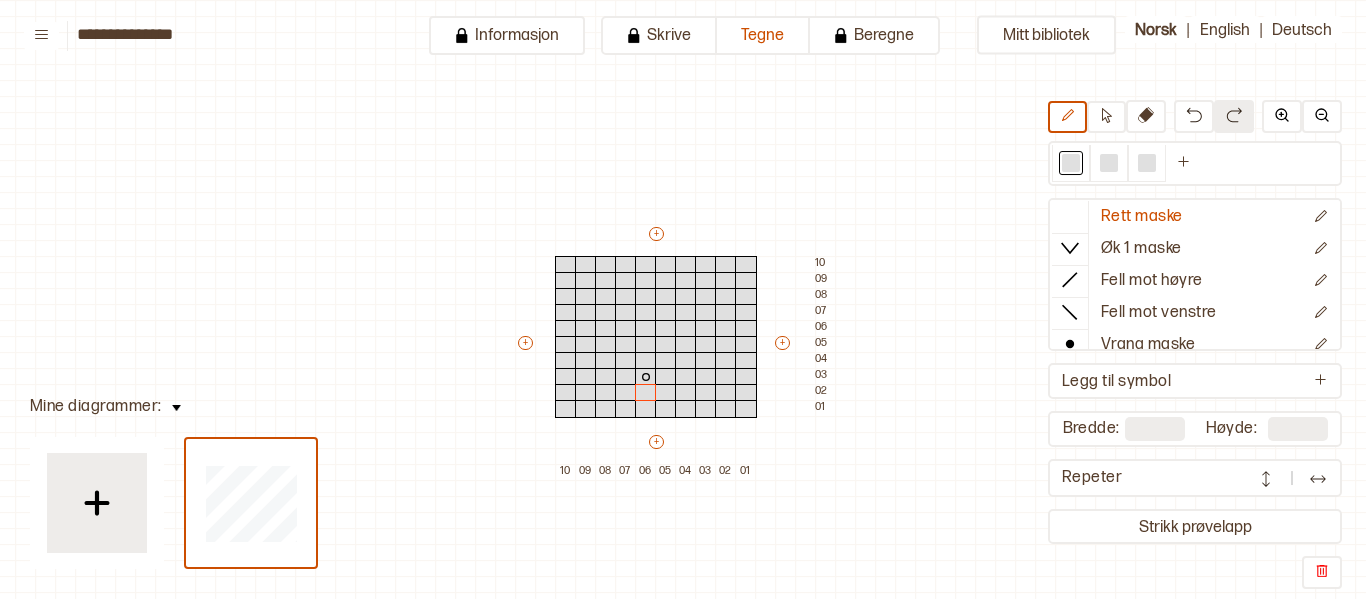 click on "Mitt bibliotek Rett maske Øk 1 maske Fell mot høyre Fell mot venstre Vrang maske Kast Flette foran Flette bak Legg til symbol Bredde:   ** Høyde:   ** Repeter Strikk prøvelapp + + + + 10 09 08 07 06 05 04 03 02 01 10 09 08 07 06 05 04 03 02 01" at bounding box center (1341, 599) 